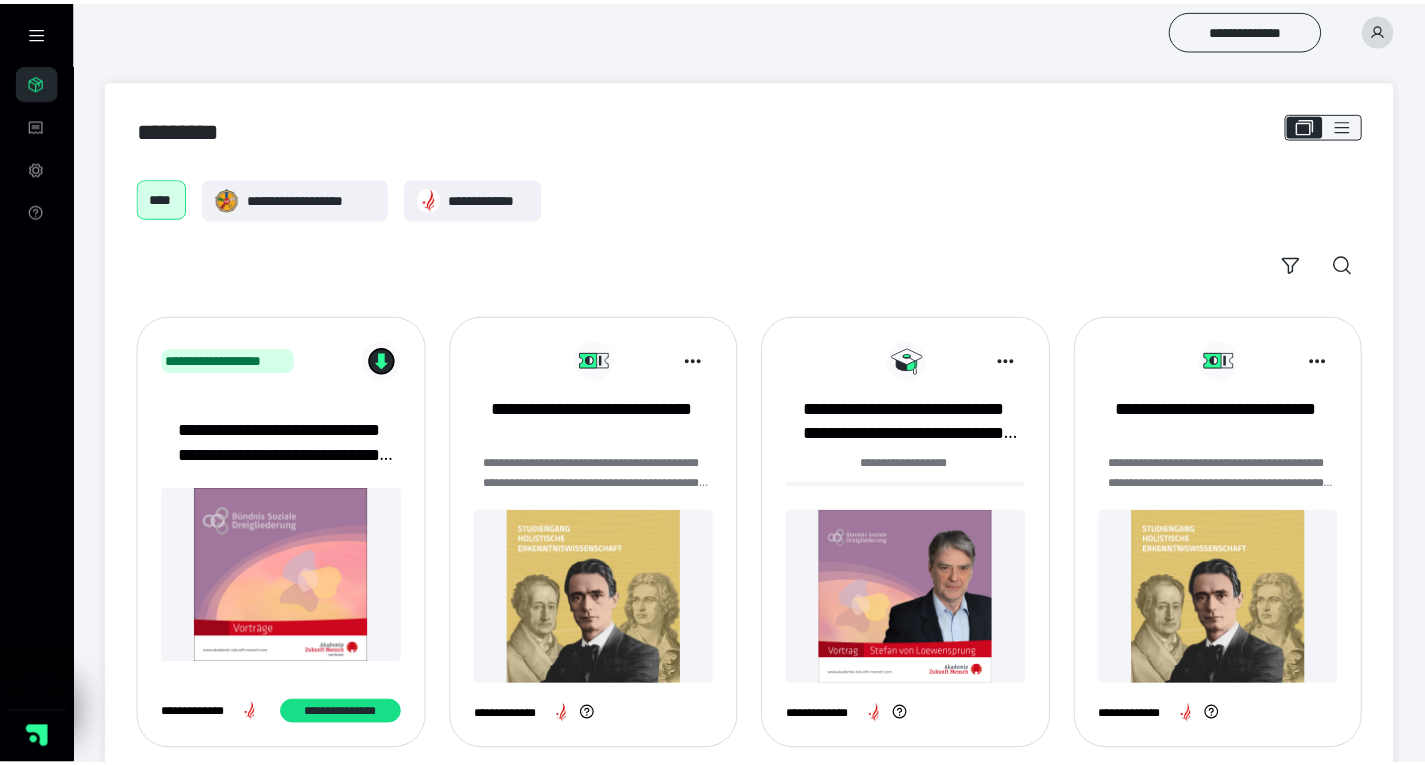 scroll, scrollTop: 0, scrollLeft: 0, axis: both 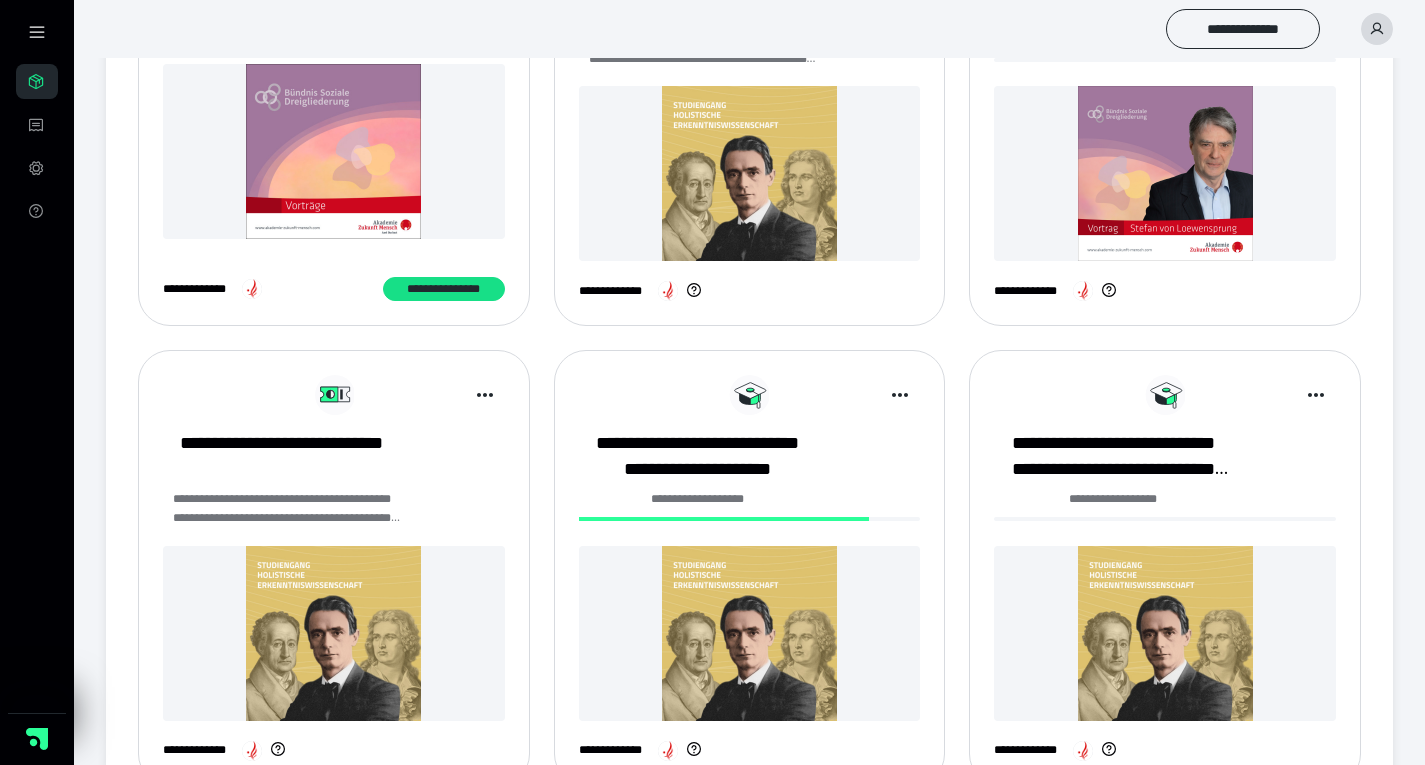 click at bounding box center (750, 633) 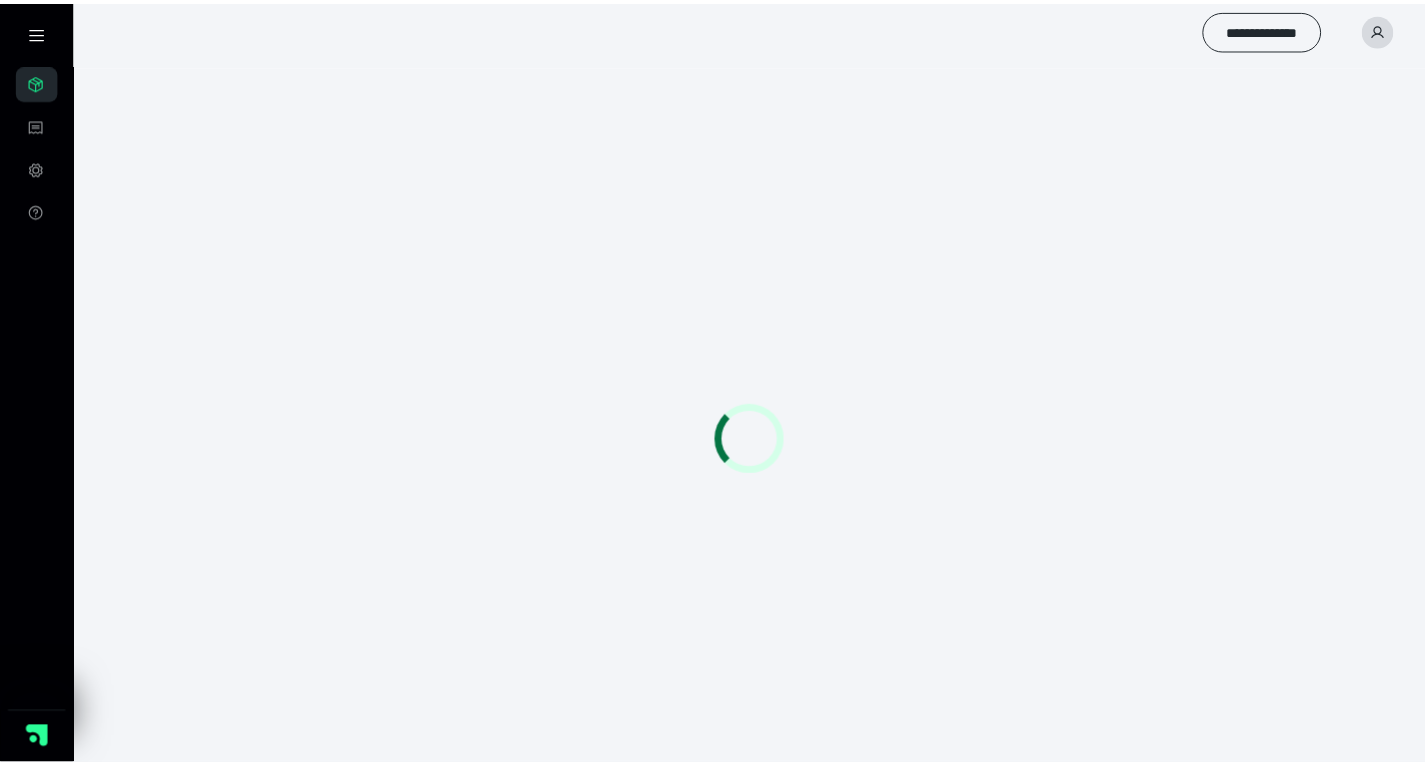 scroll, scrollTop: 0, scrollLeft: 0, axis: both 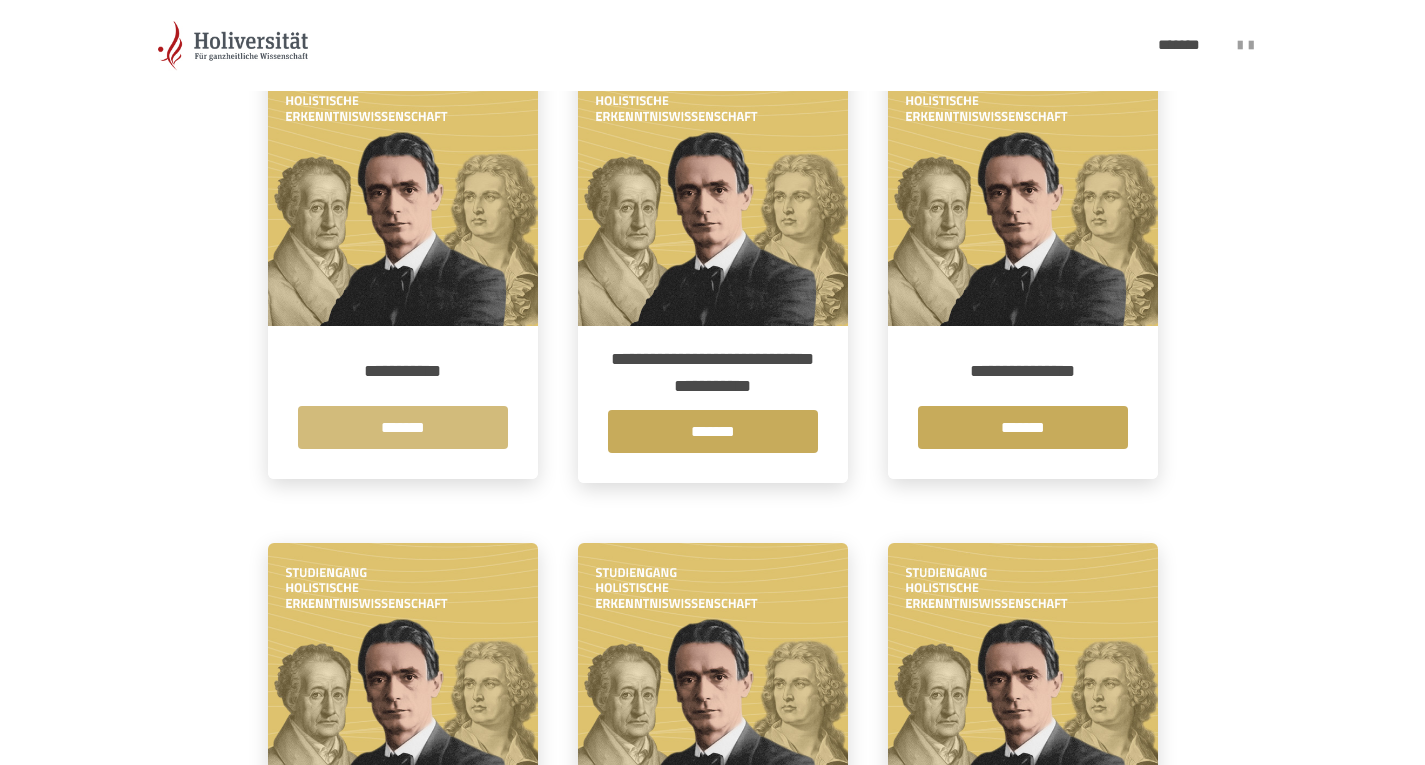 click on "*******" at bounding box center (403, 427) 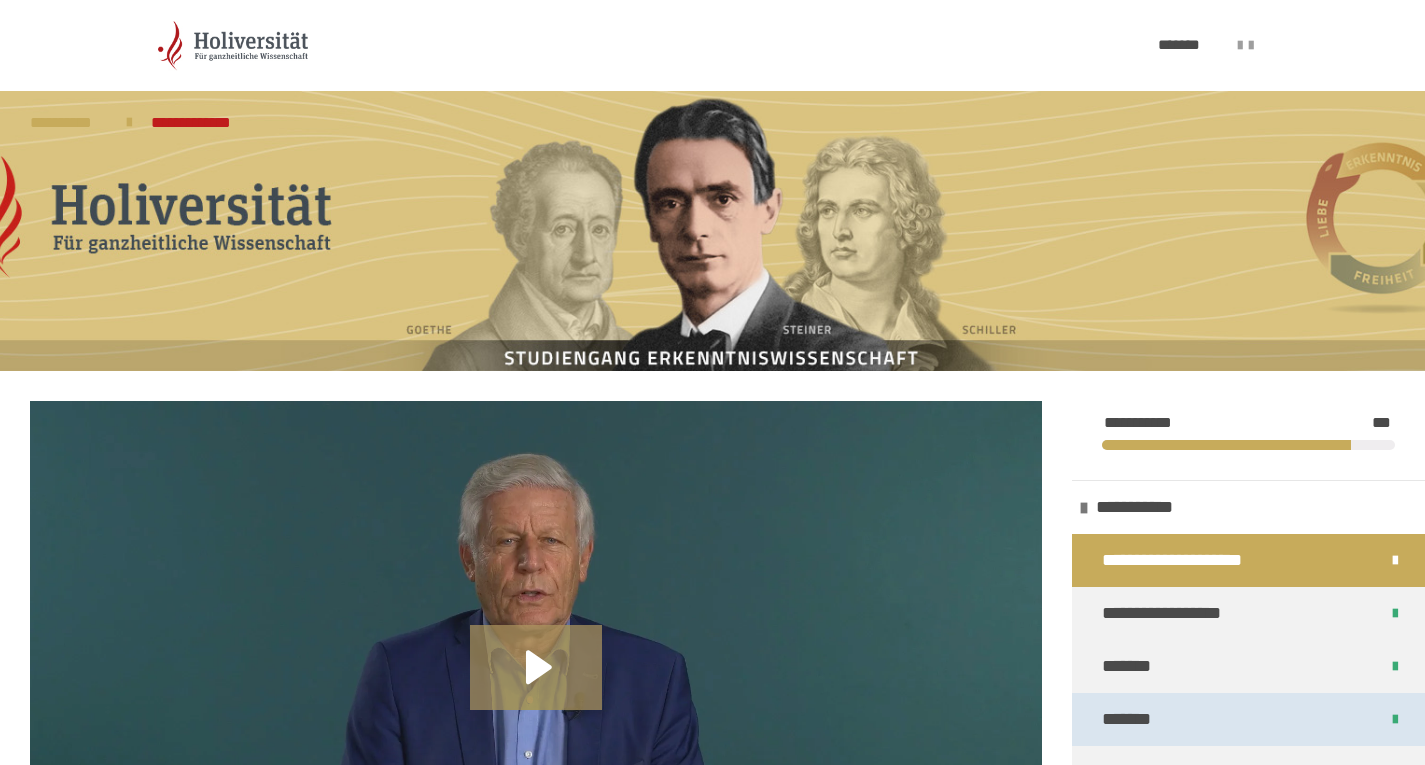 click on "*******" at bounding box center (1248, 719) 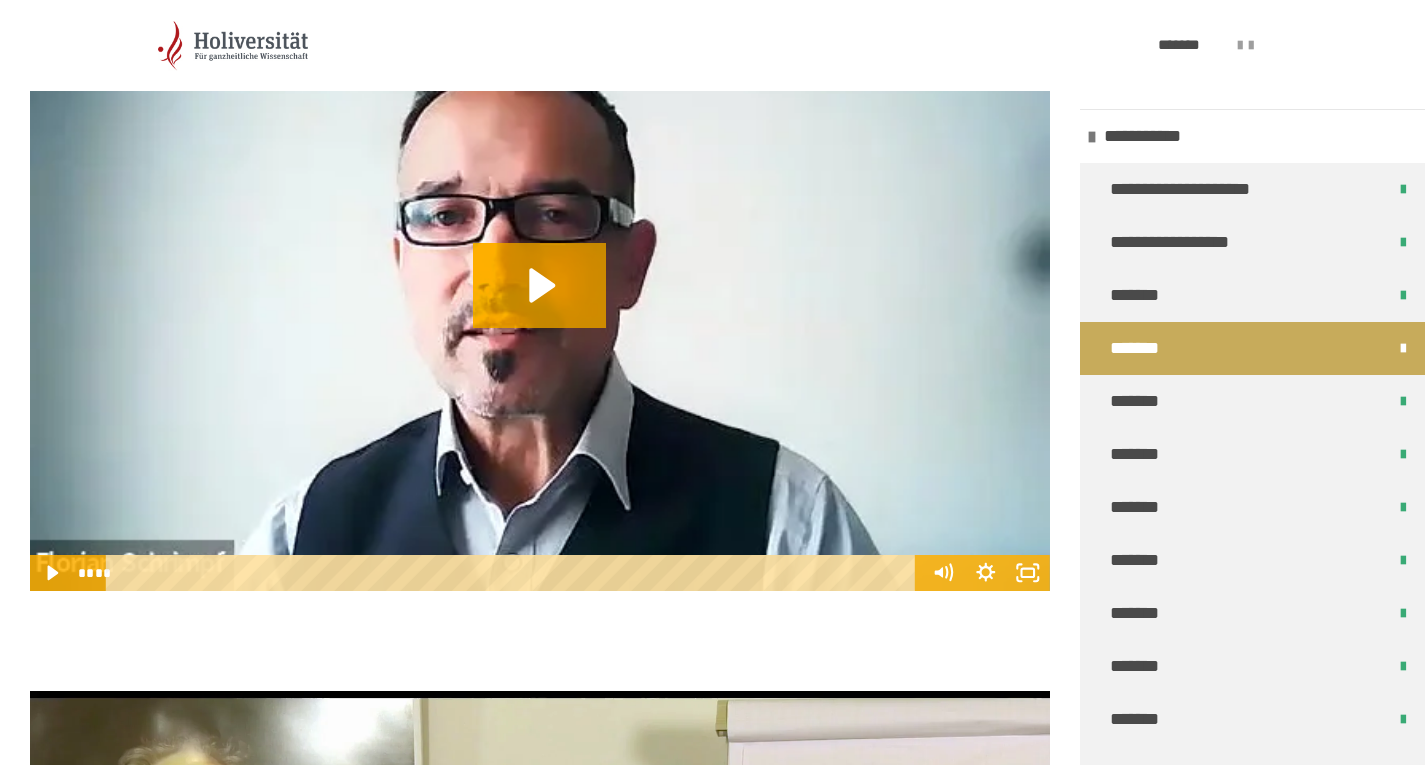 scroll, scrollTop: 480, scrollLeft: 0, axis: vertical 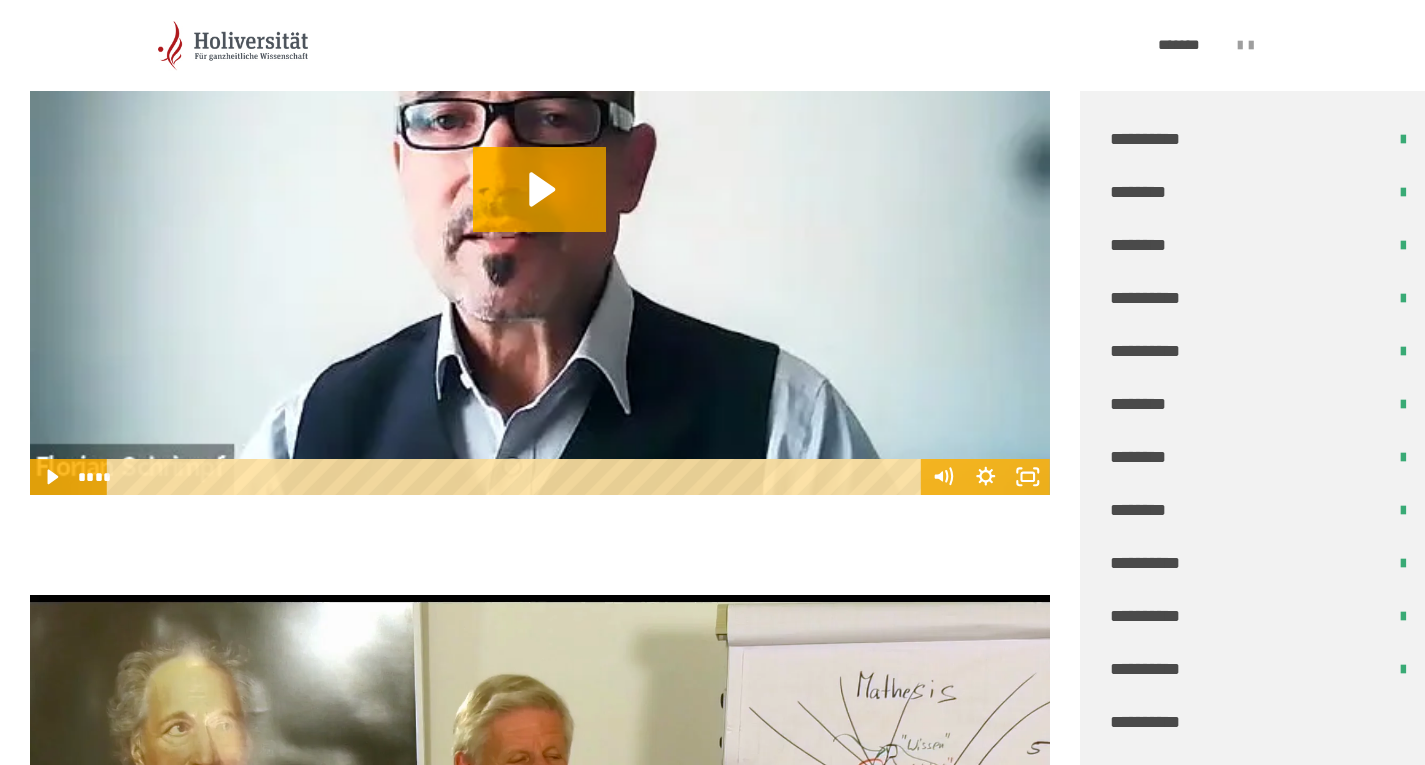 click on "**********" at bounding box center (1256, 722) 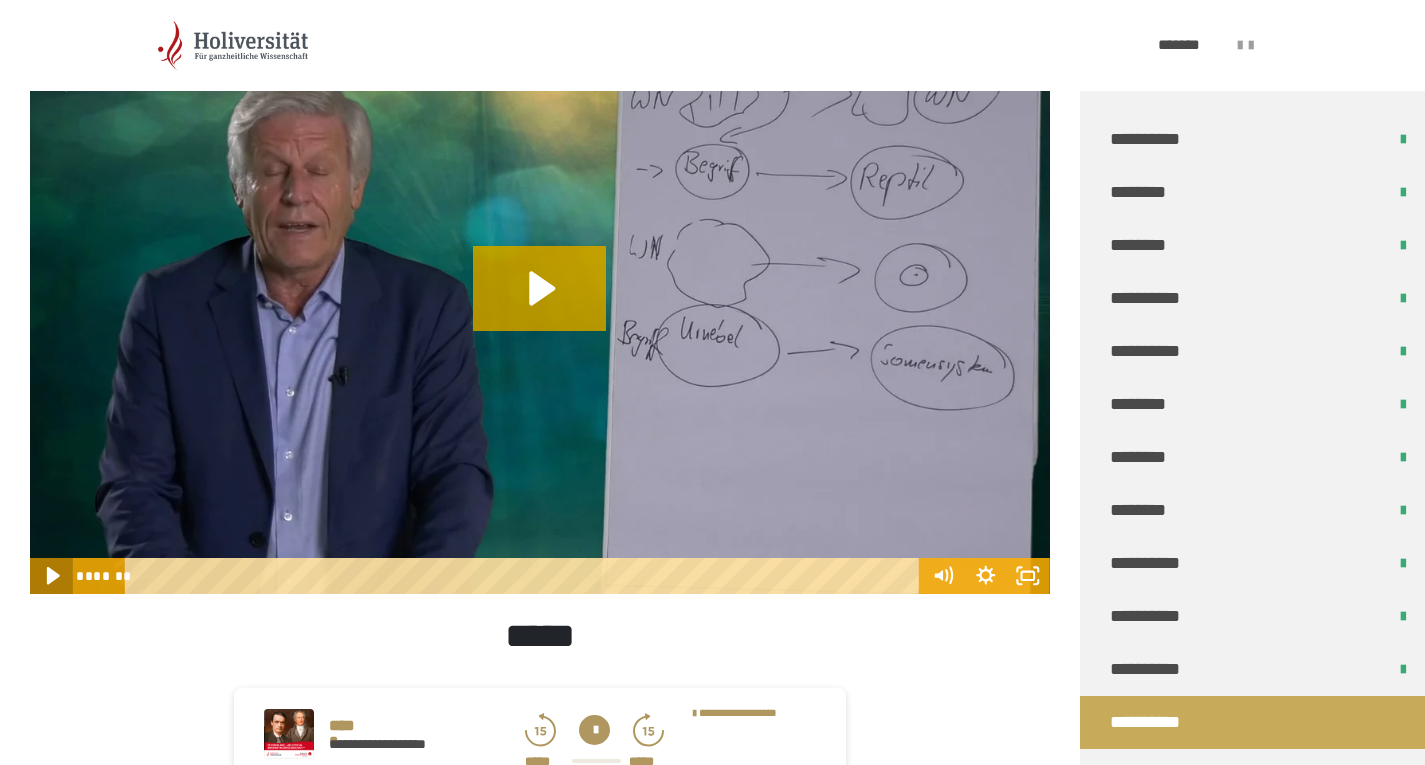 click 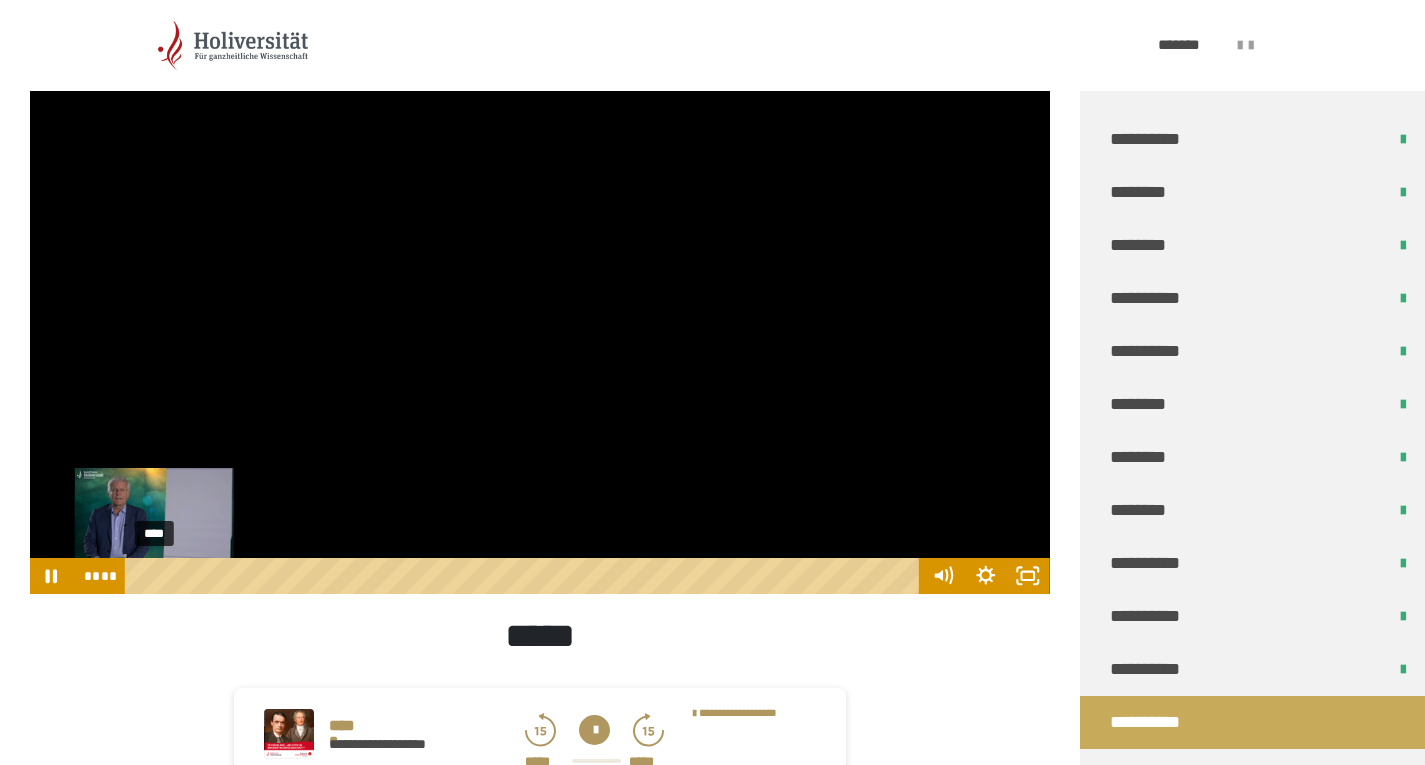click on "****" at bounding box center [525, 576] 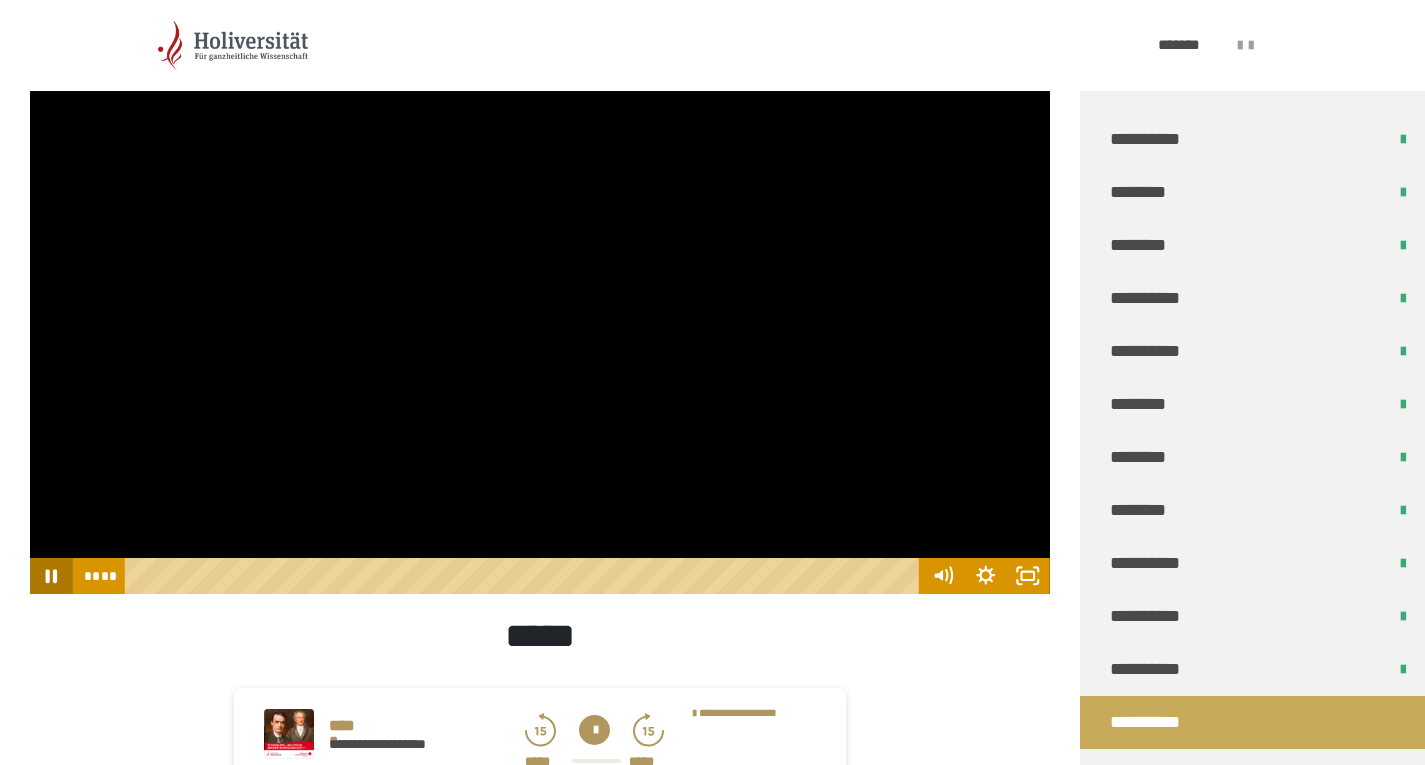 click 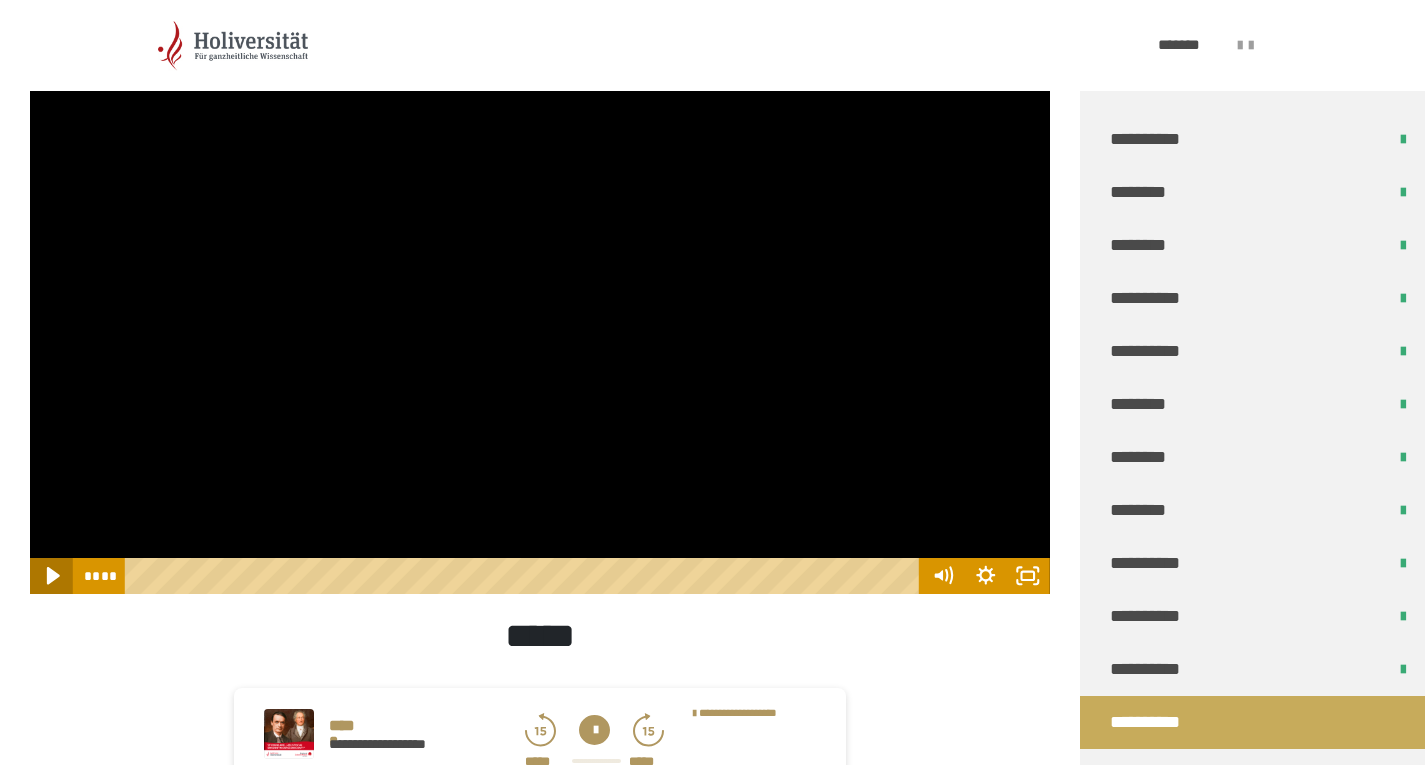 click 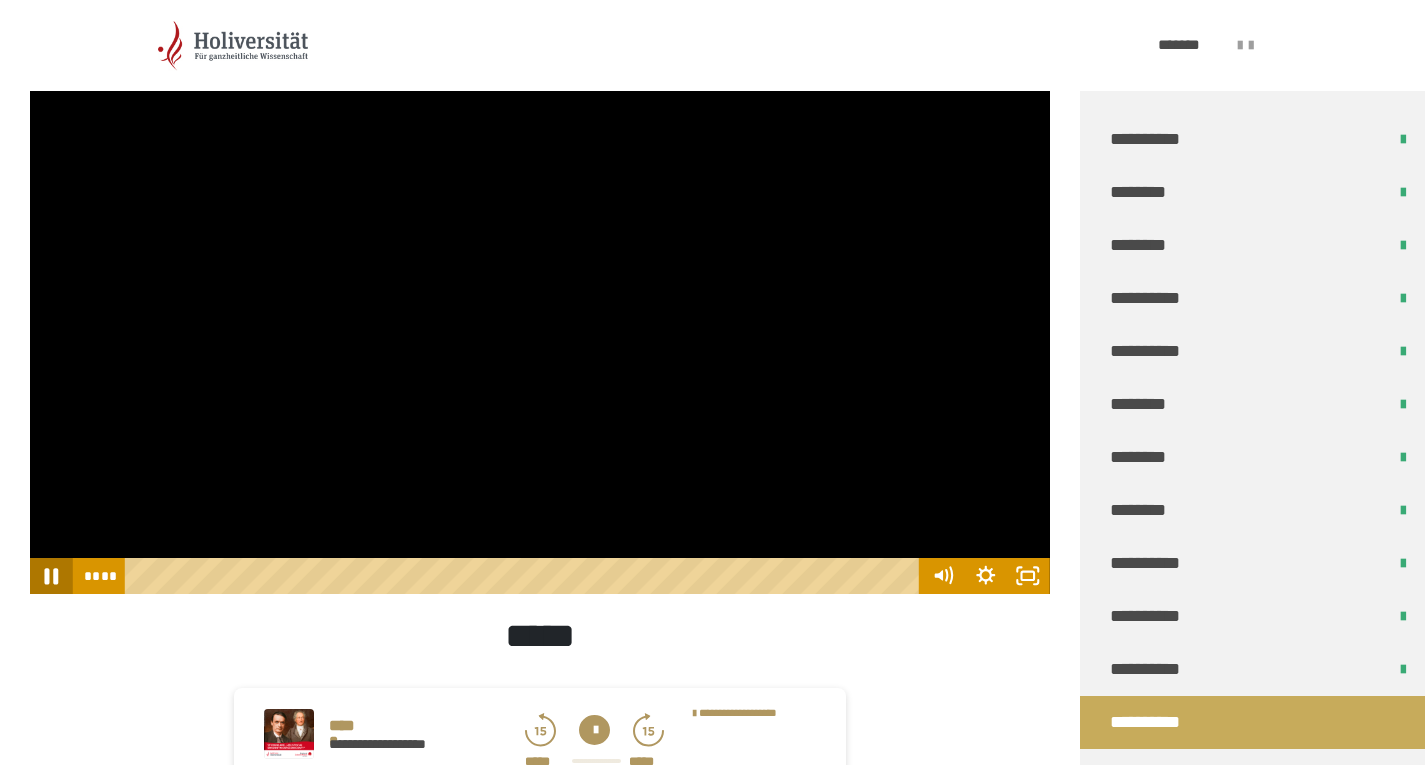 click 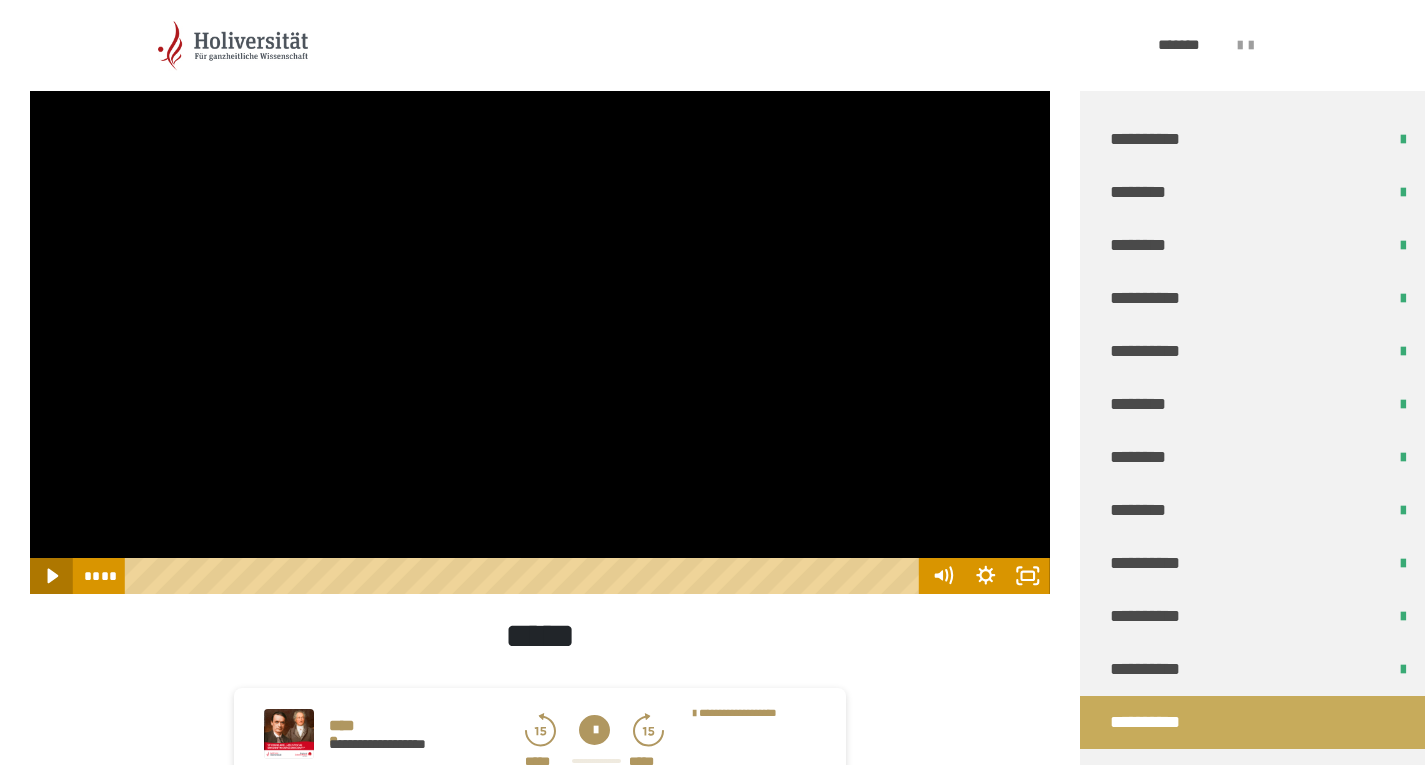 click 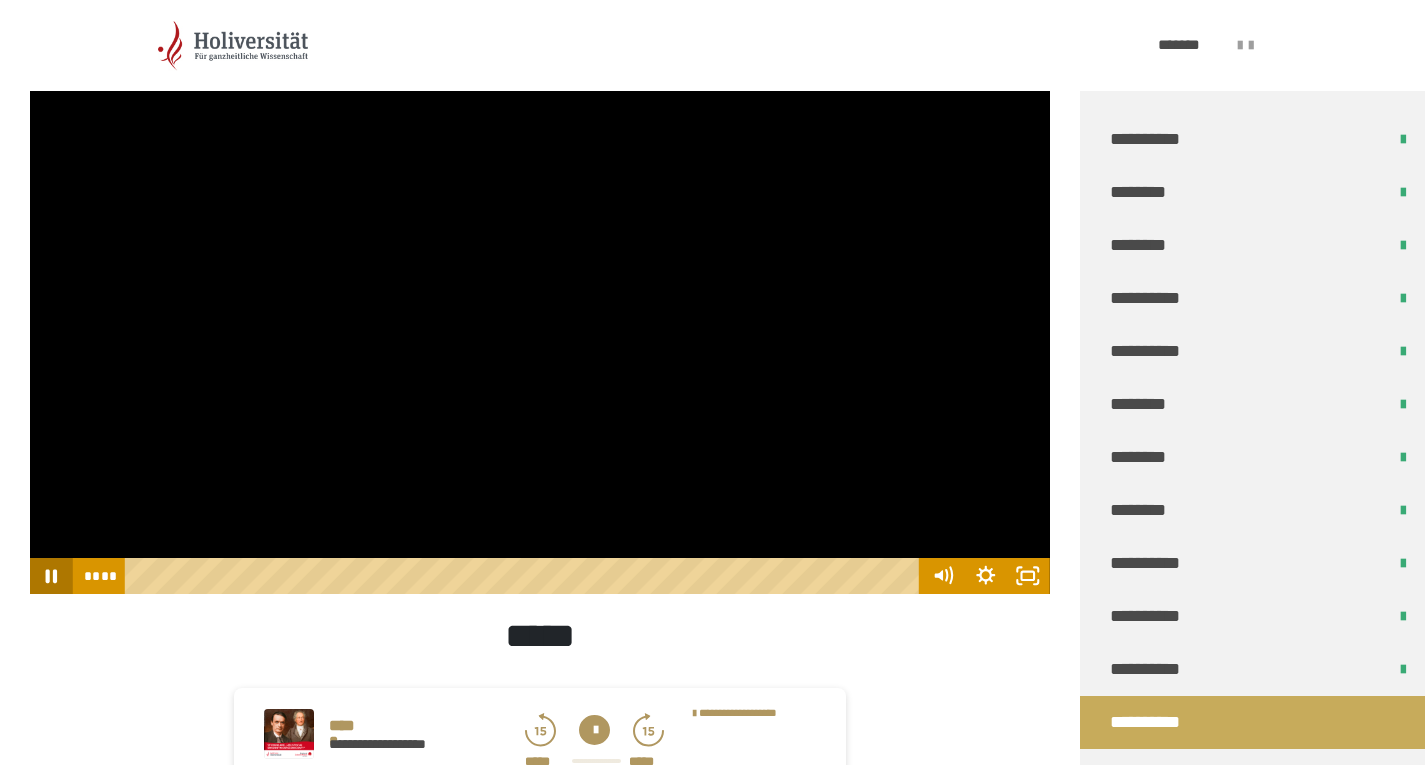 click 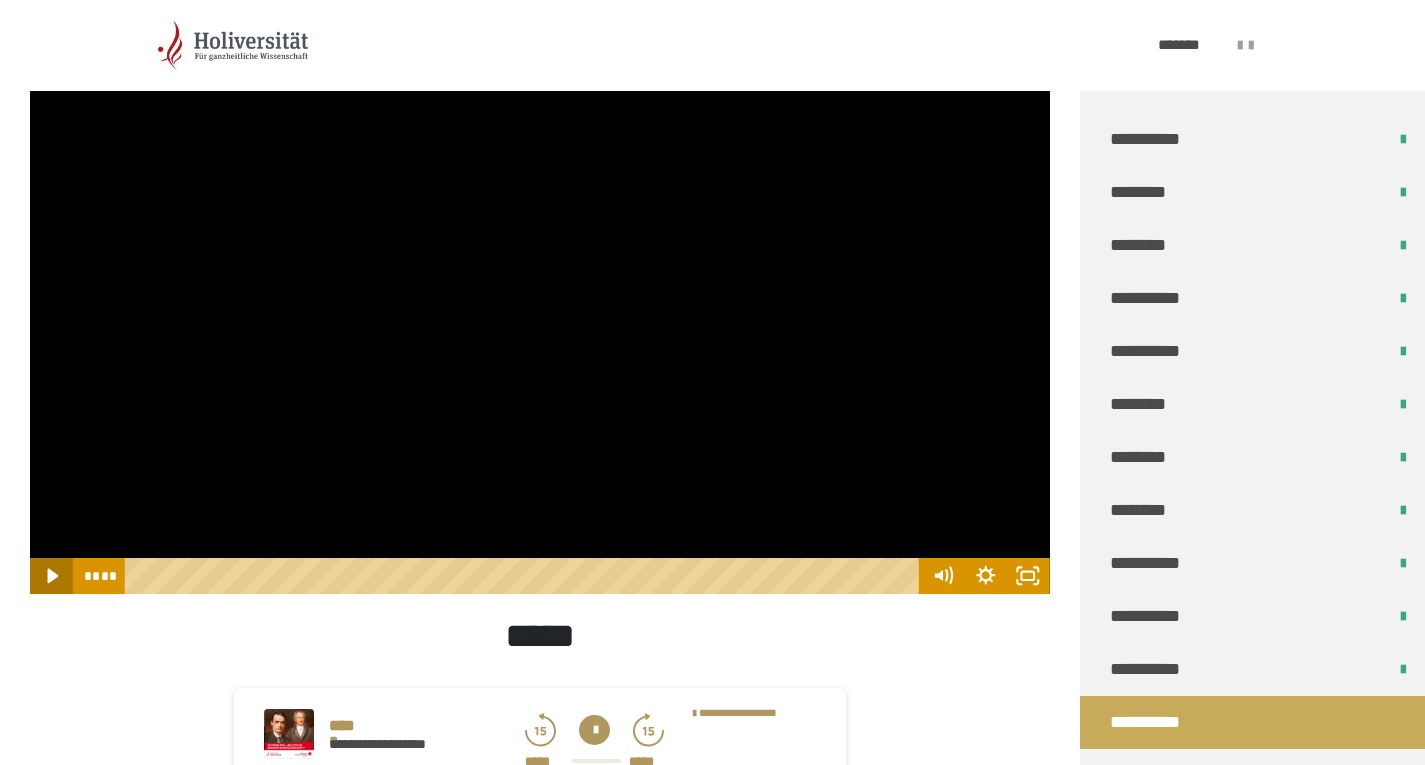 click 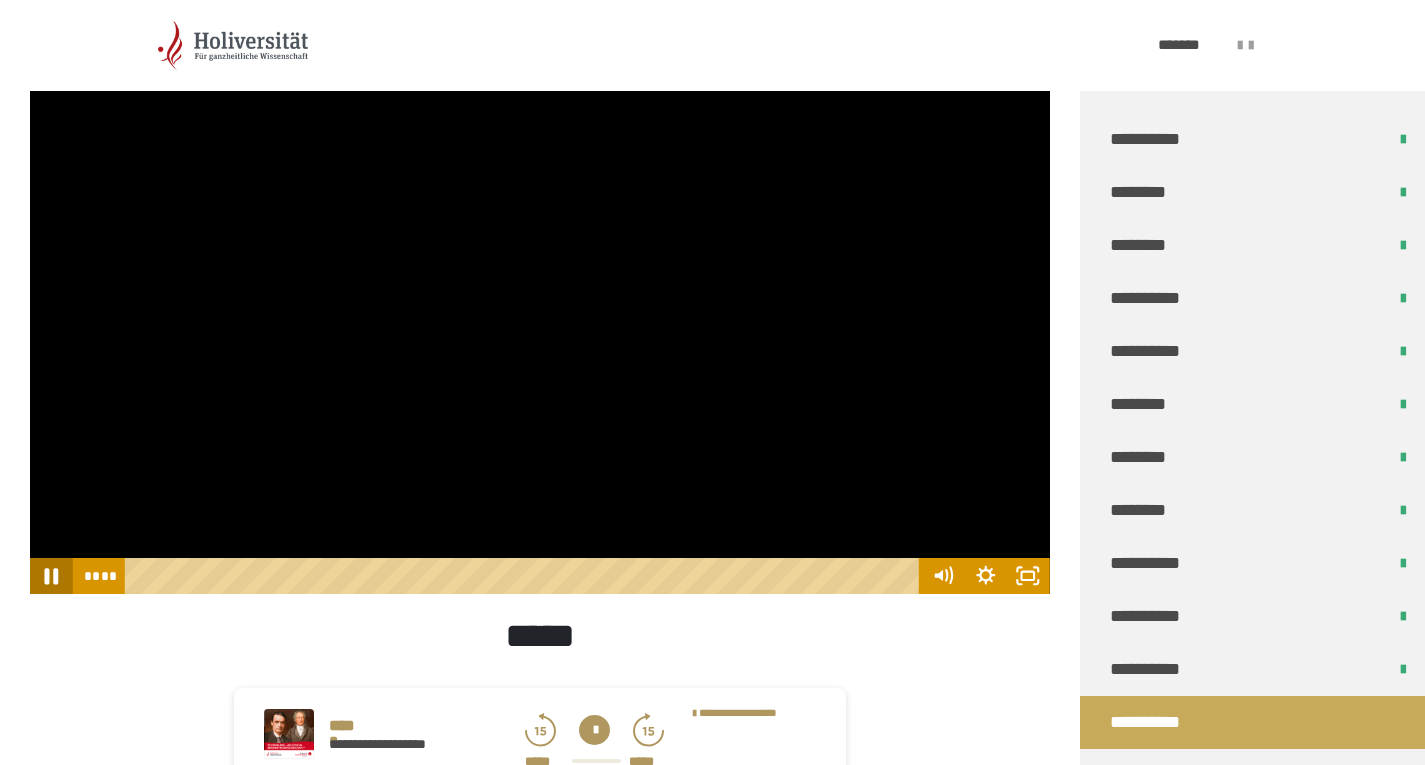 click 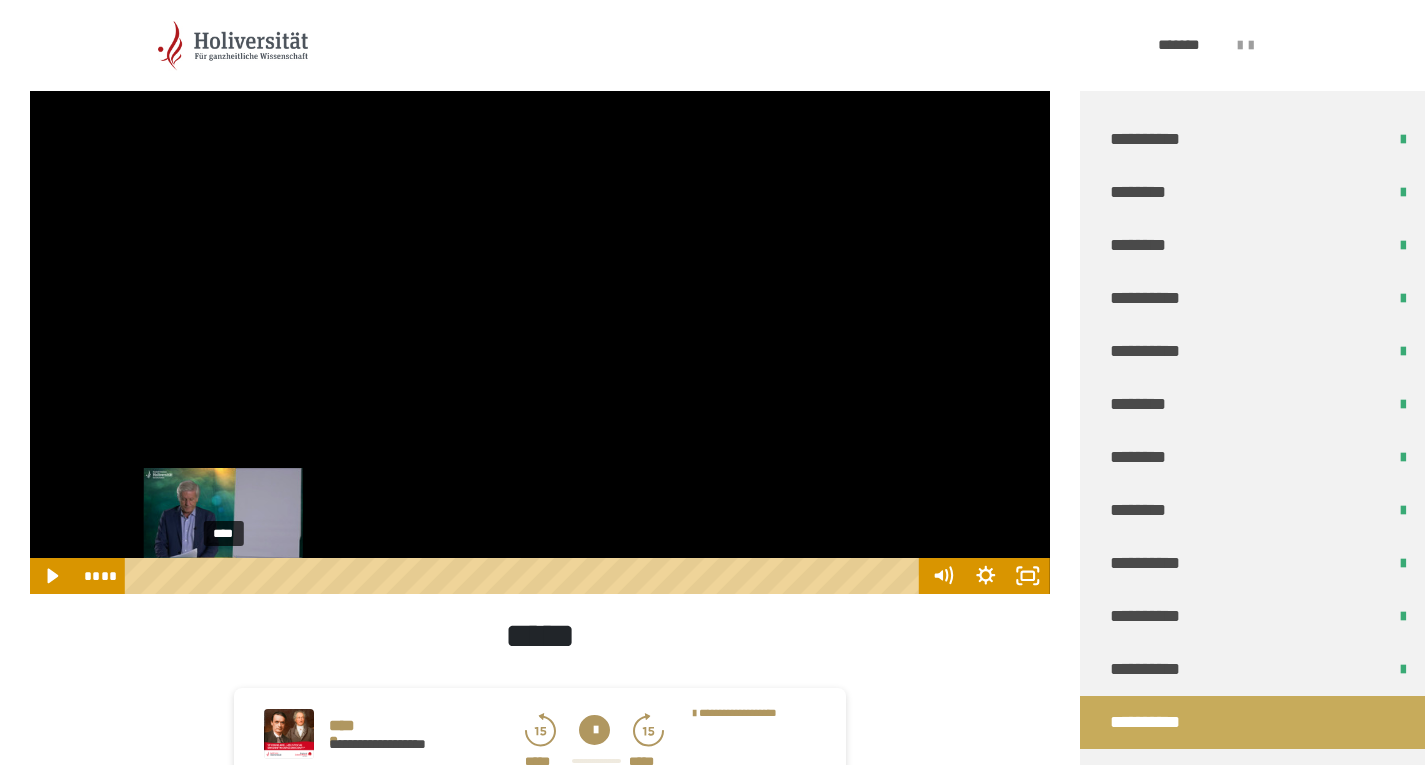 click on "****" at bounding box center [525, 576] 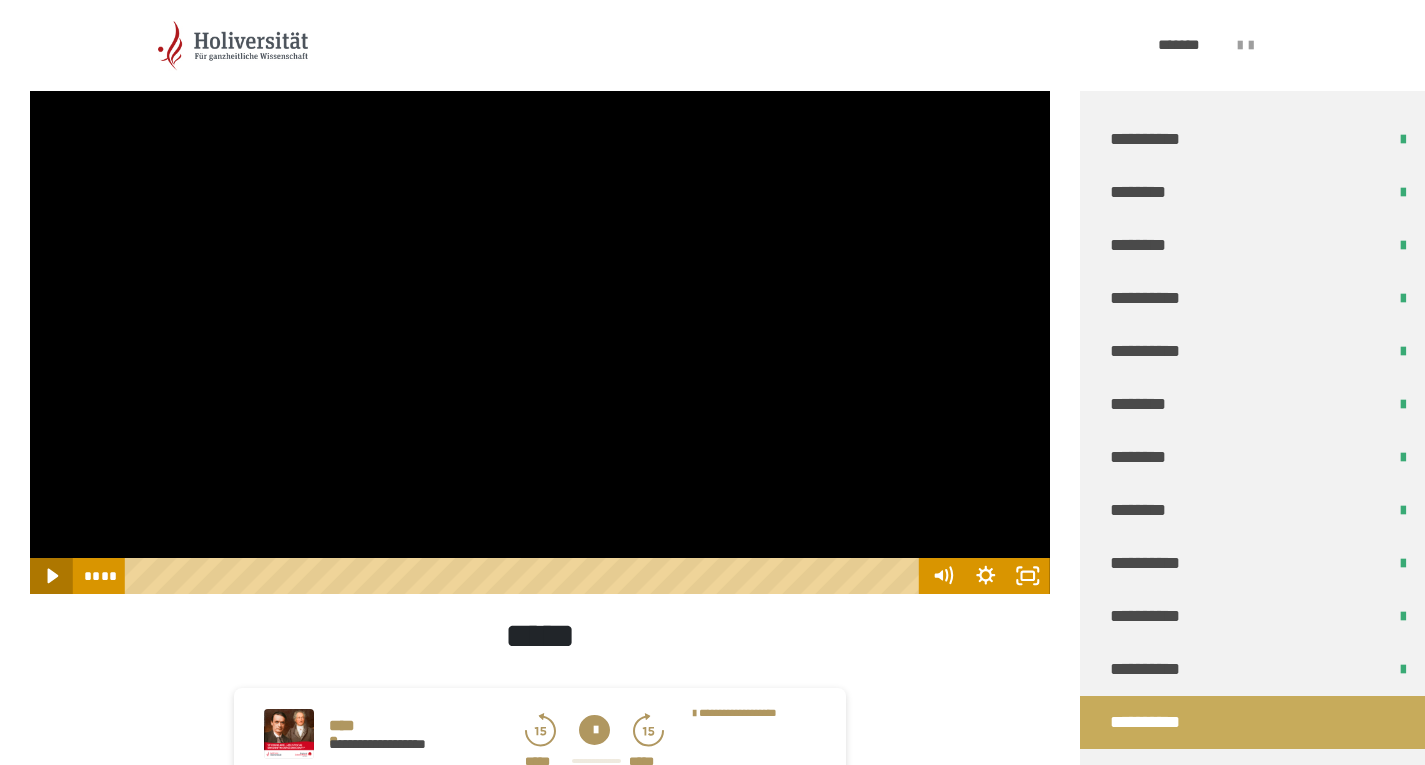 click 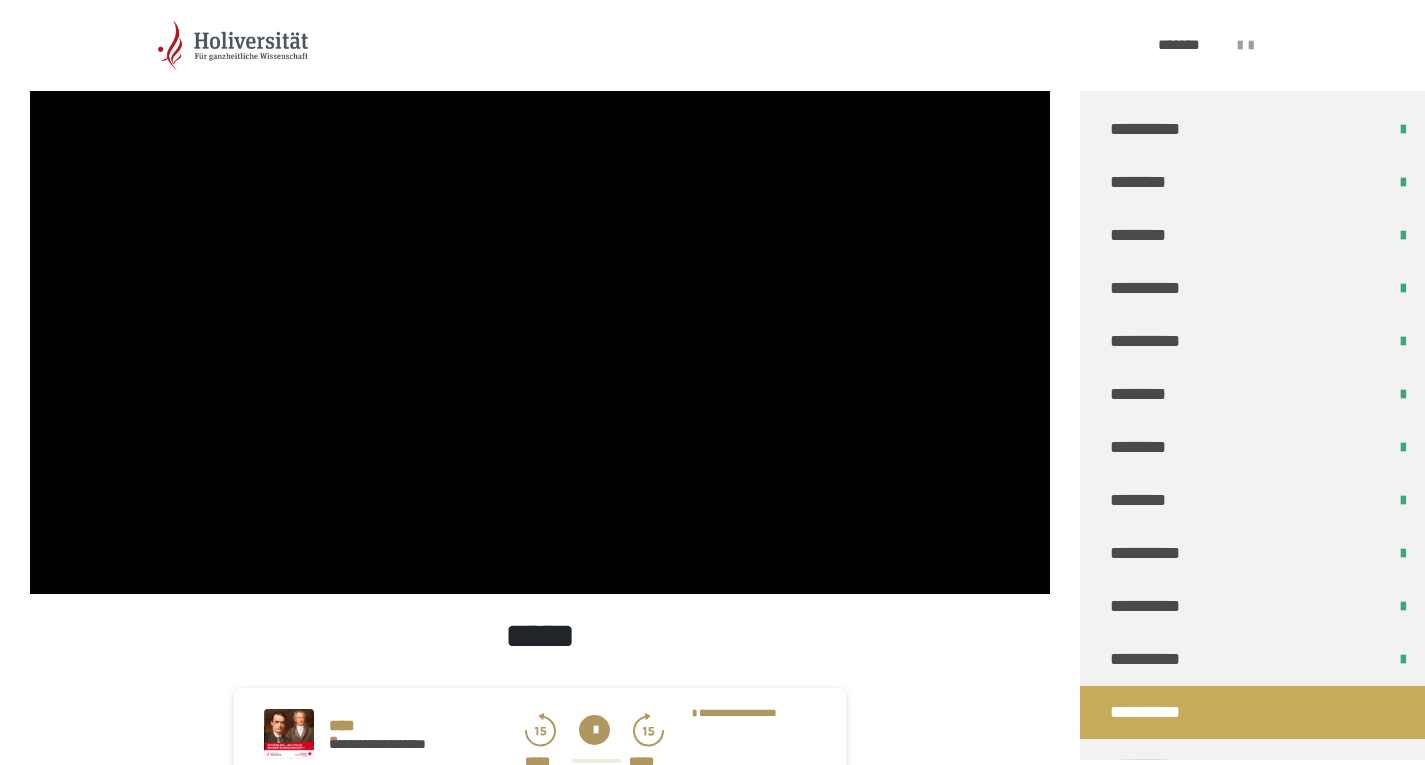 scroll, scrollTop: 350, scrollLeft: 0, axis: vertical 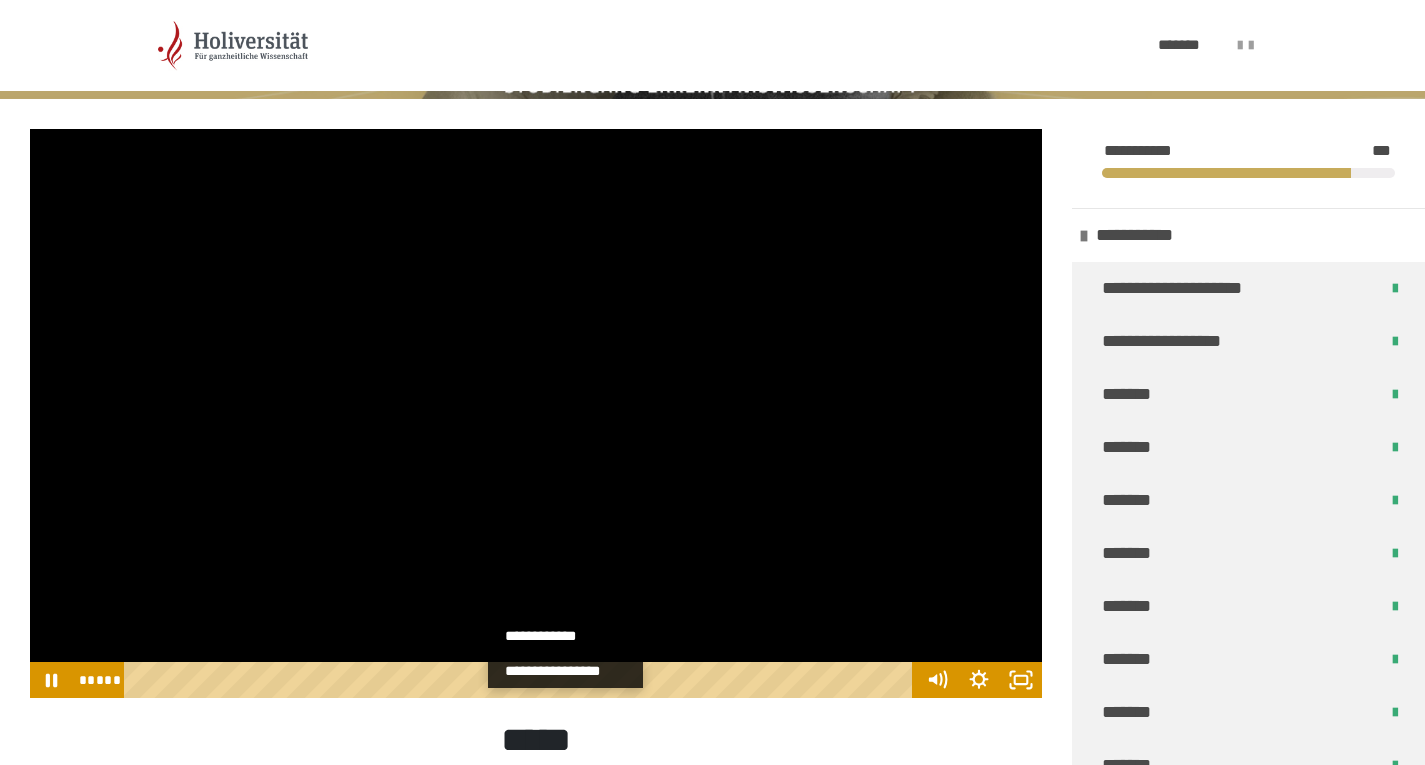 click at bounding box center [536, 413] 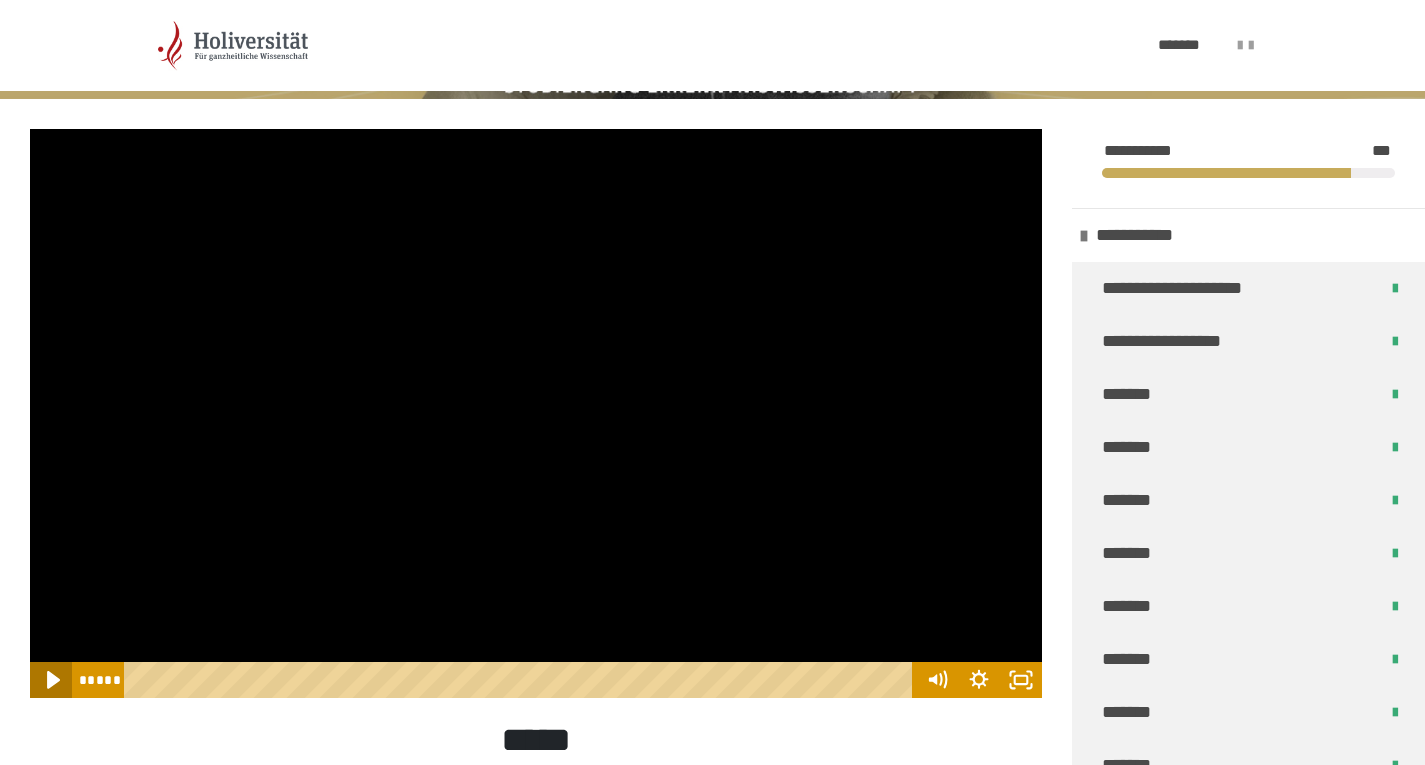 click 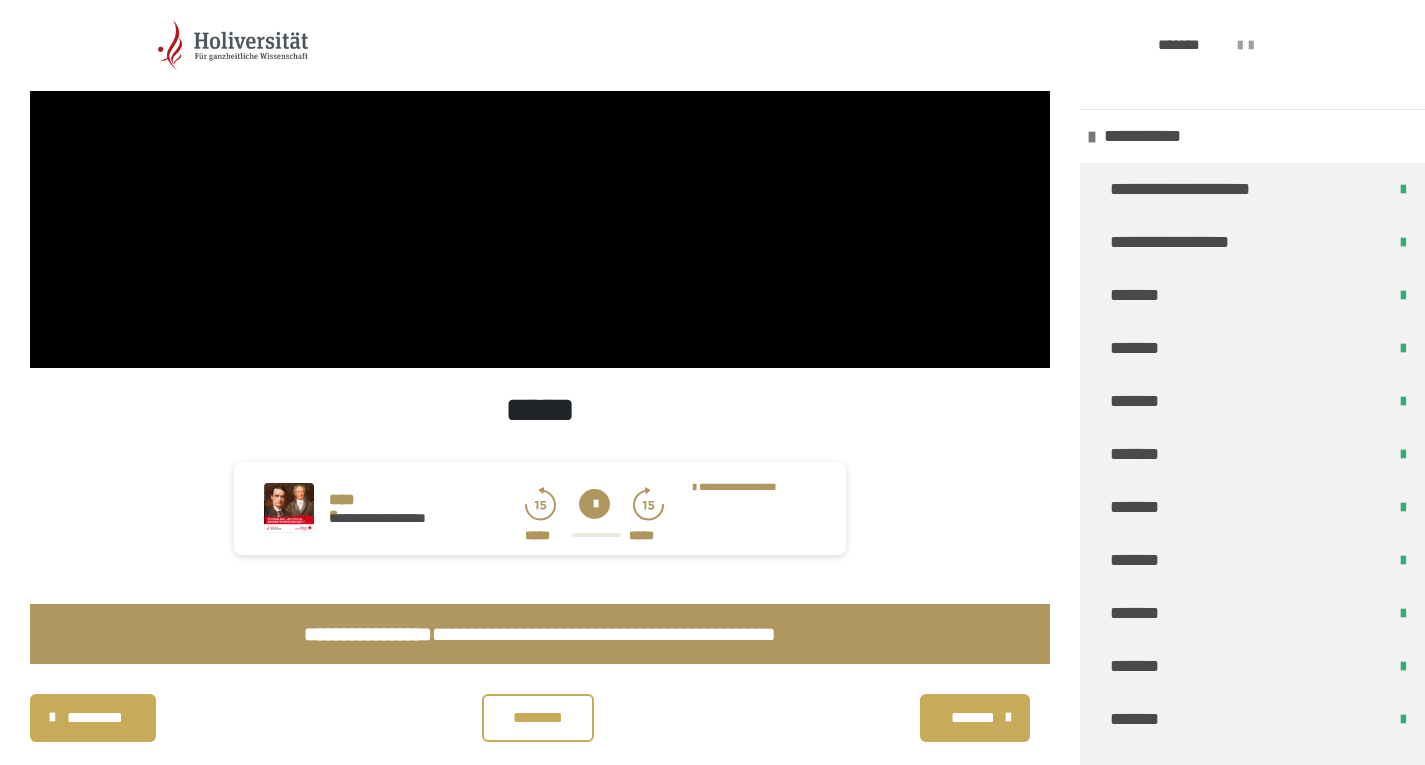 scroll, scrollTop: 614, scrollLeft: 0, axis: vertical 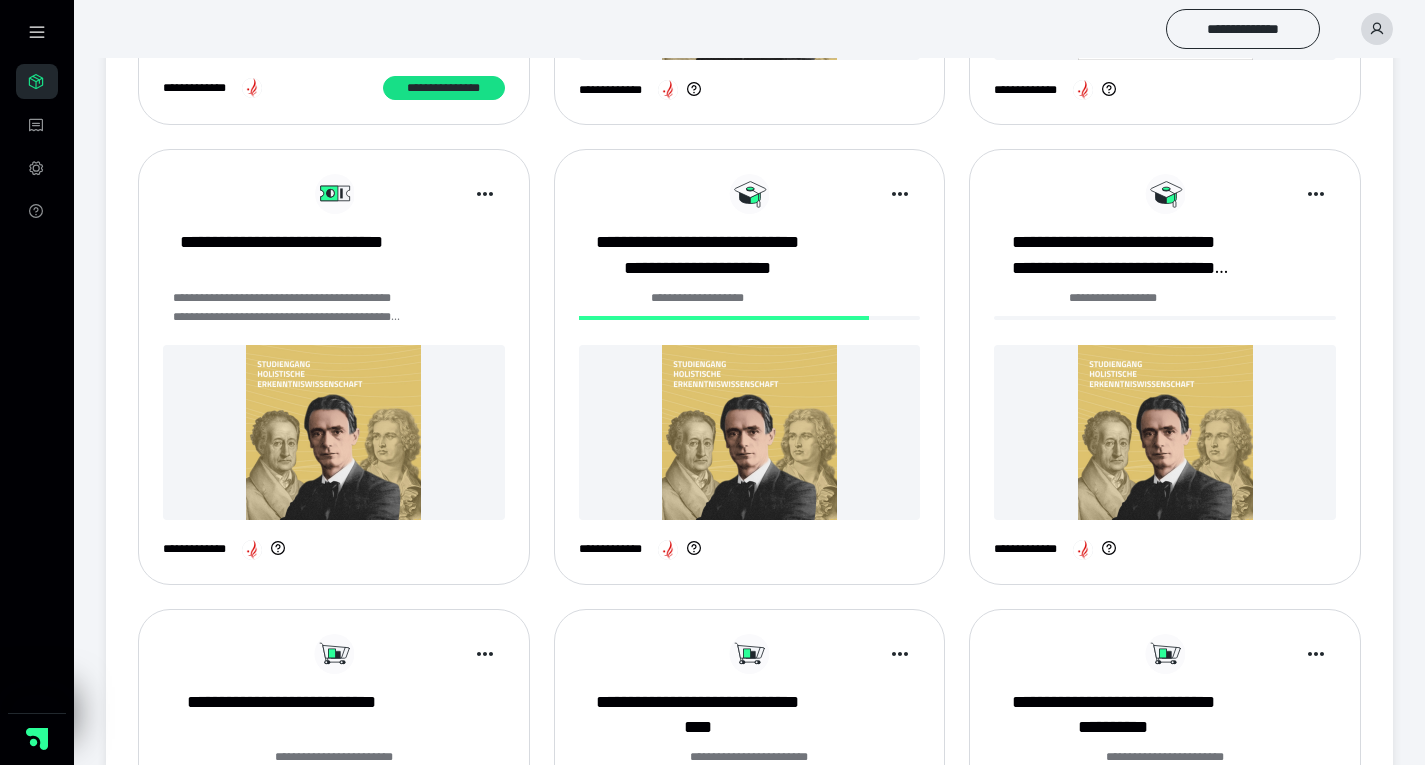 click at bounding box center (750, 432) 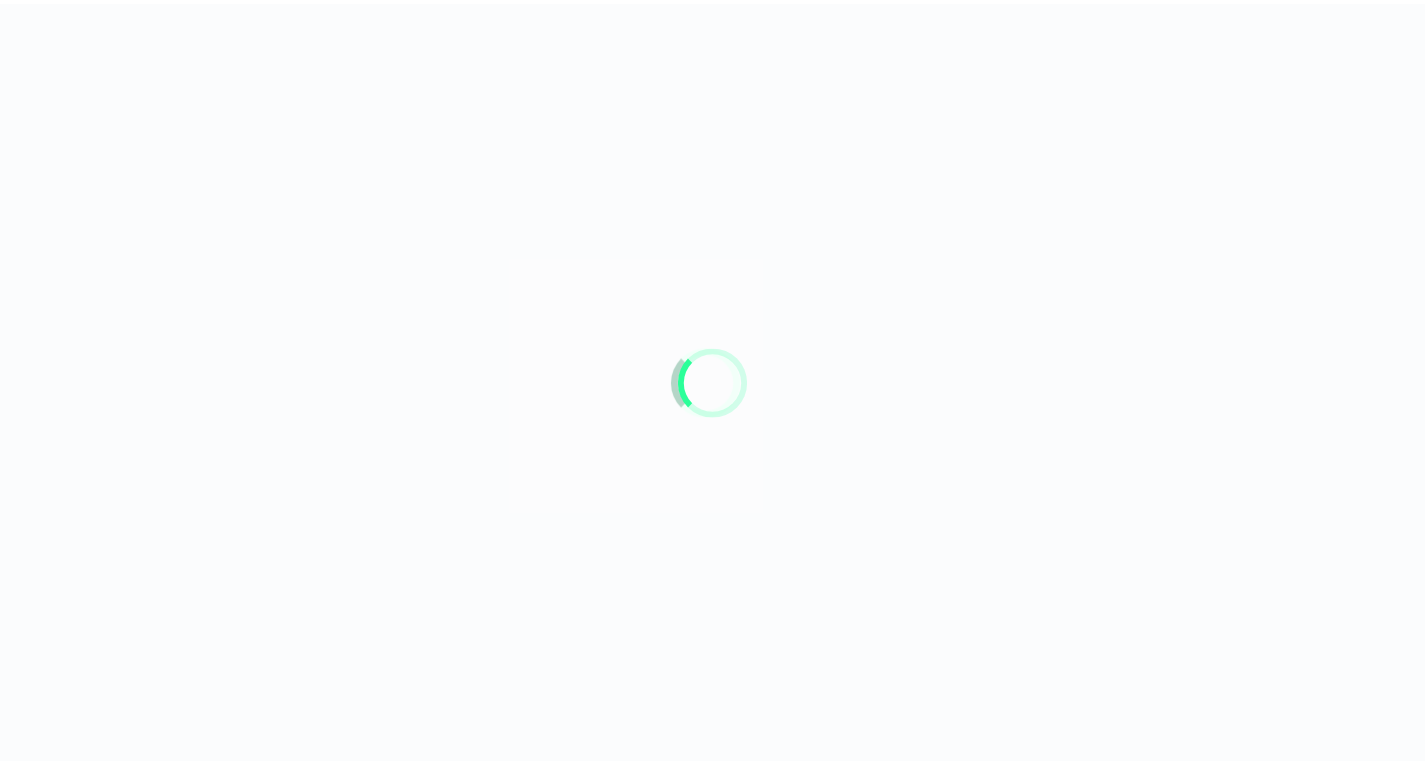 scroll, scrollTop: 0, scrollLeft: 0, axis: both 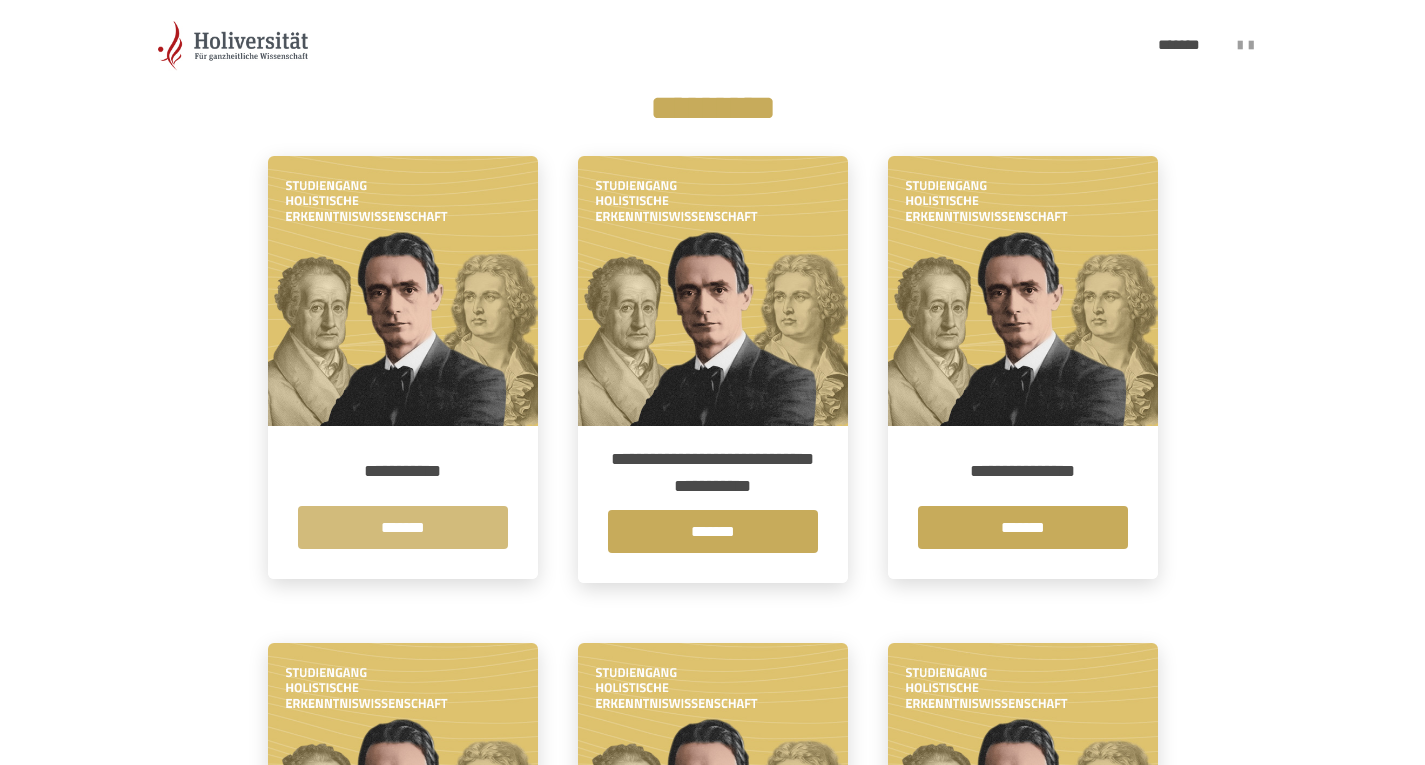 click on "*******" at bounding box center (403, 527) 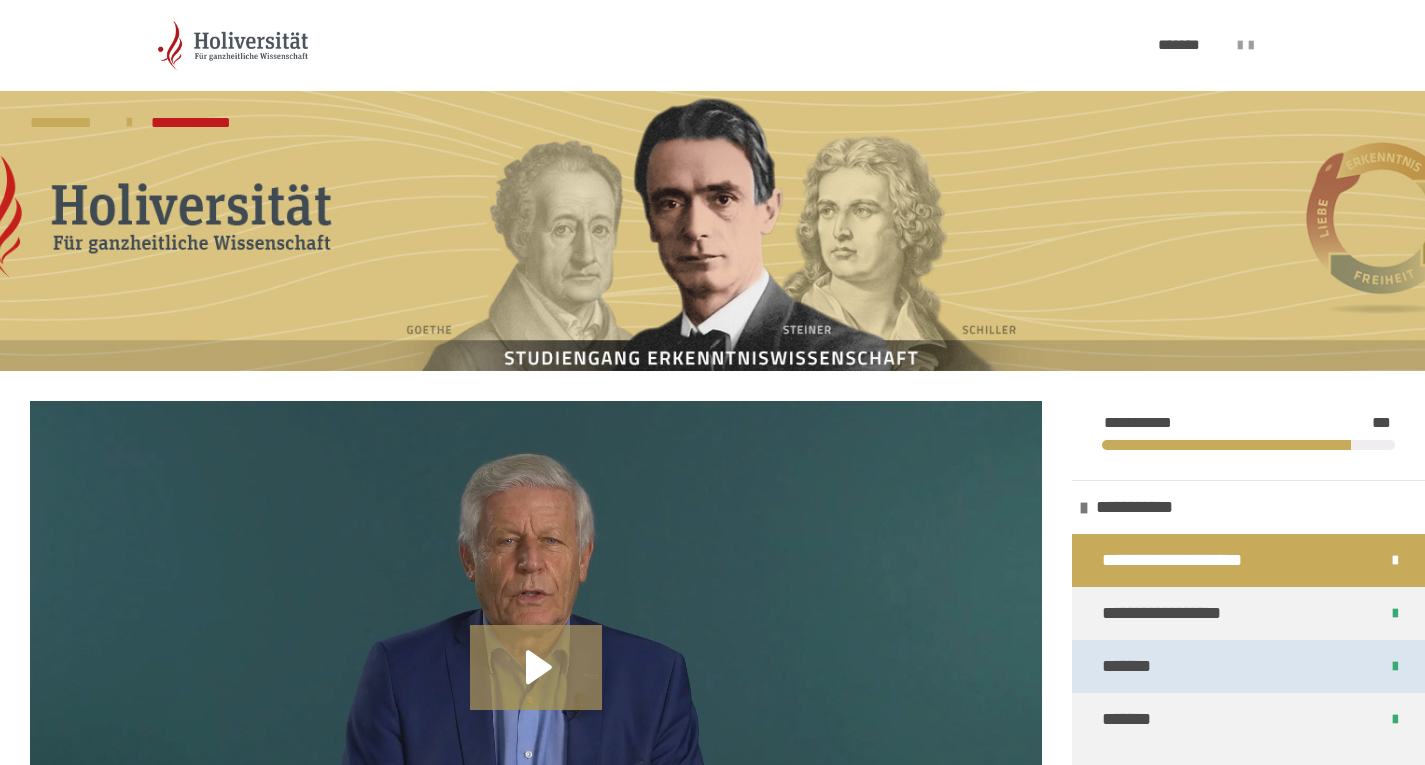 click on "*******" at bounding box center [1248, 666] 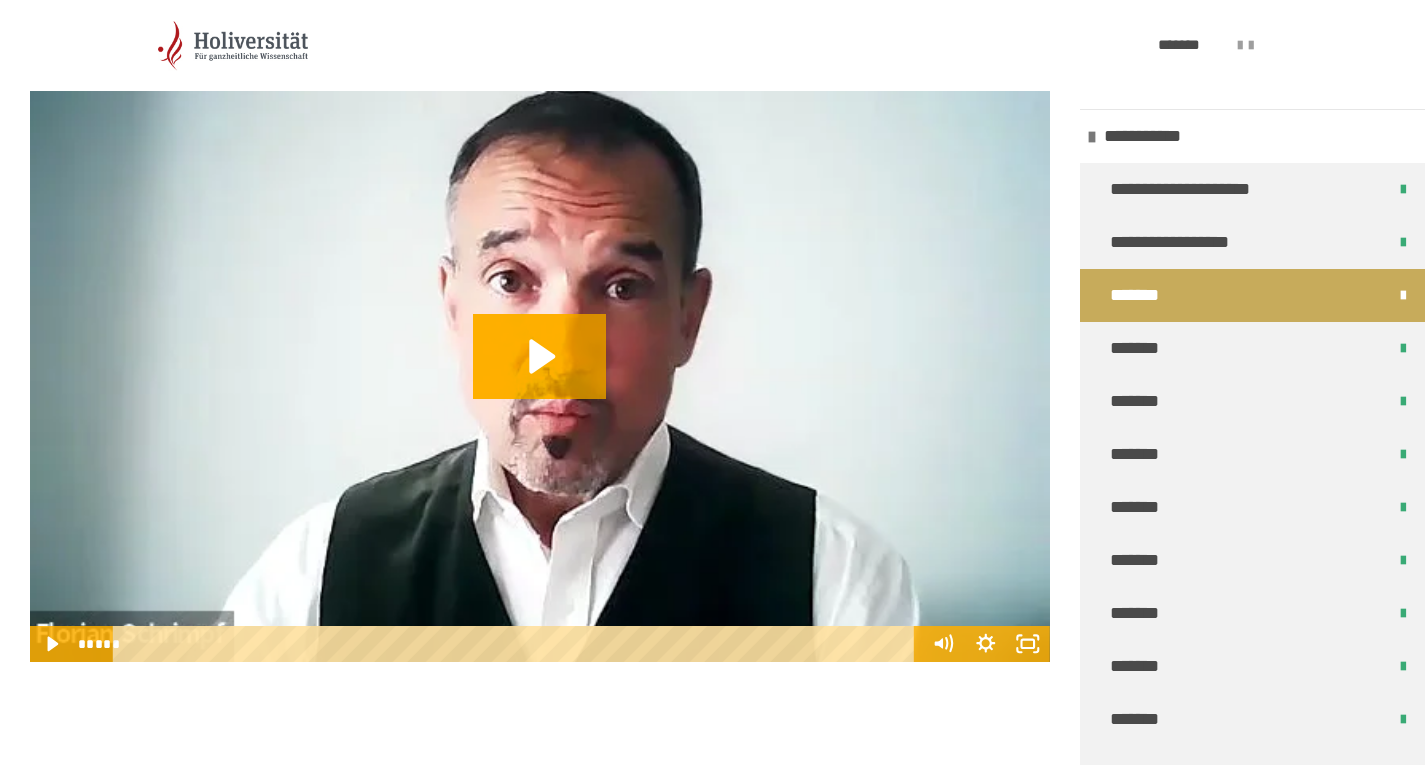 scroll, scrollTop: 480, scrollLeft: 0, axis: vertical 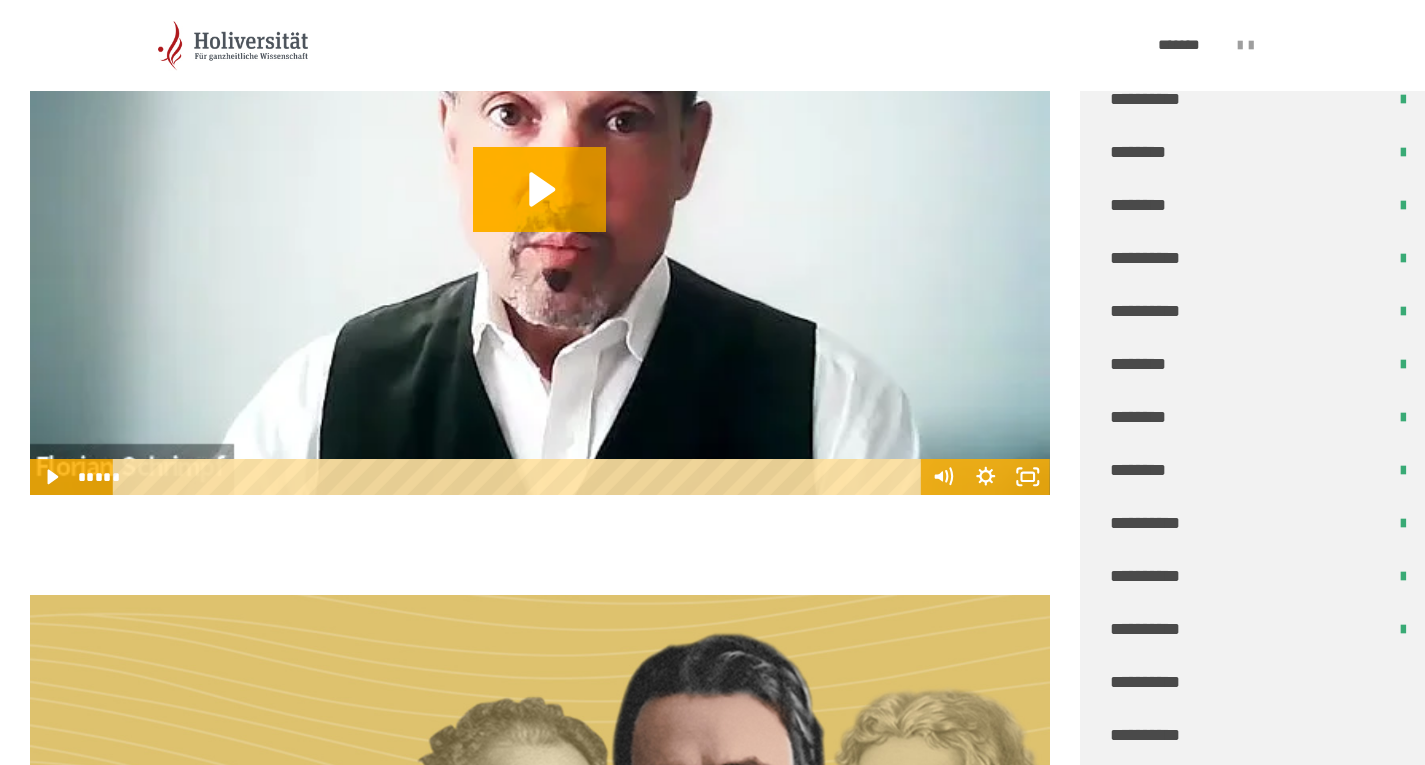 click on "**********" at bounding box center [1155, 682] 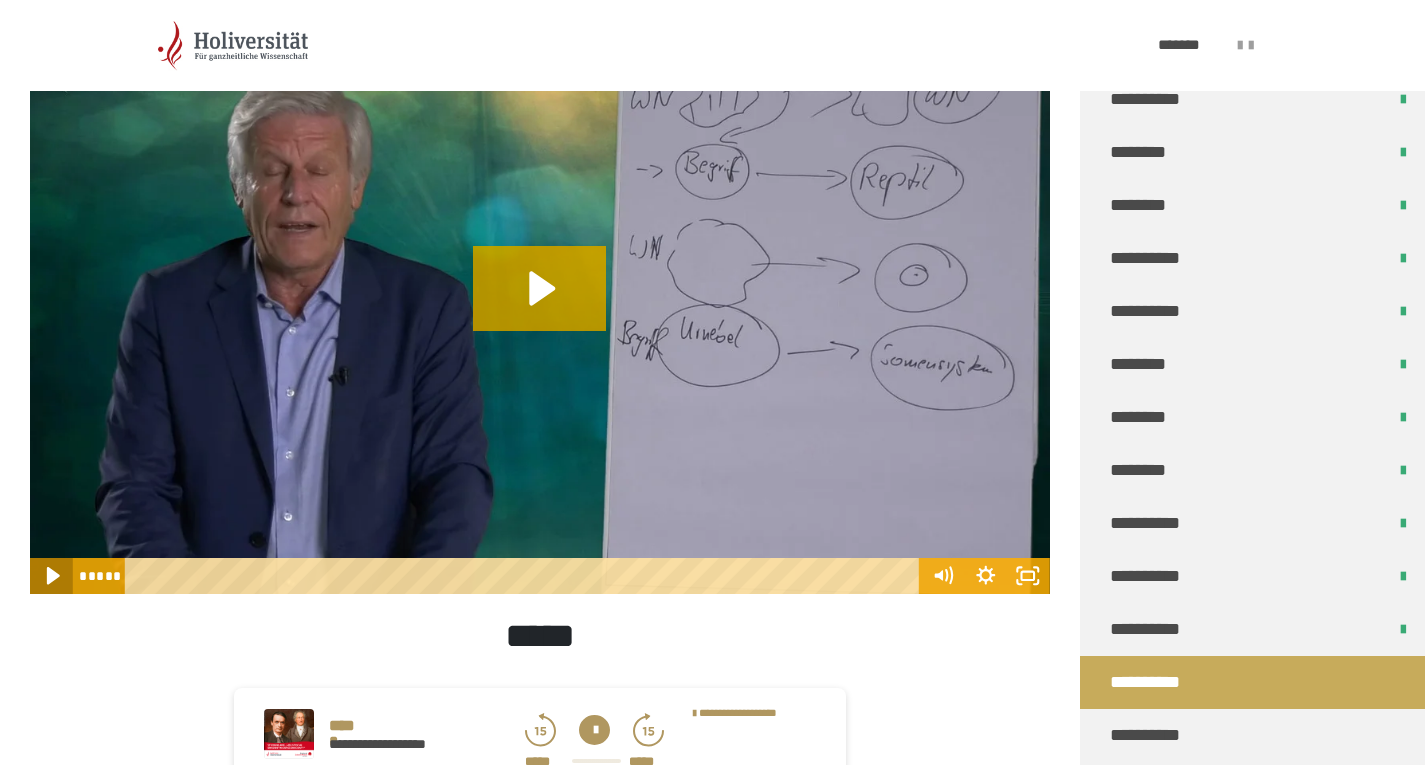 click 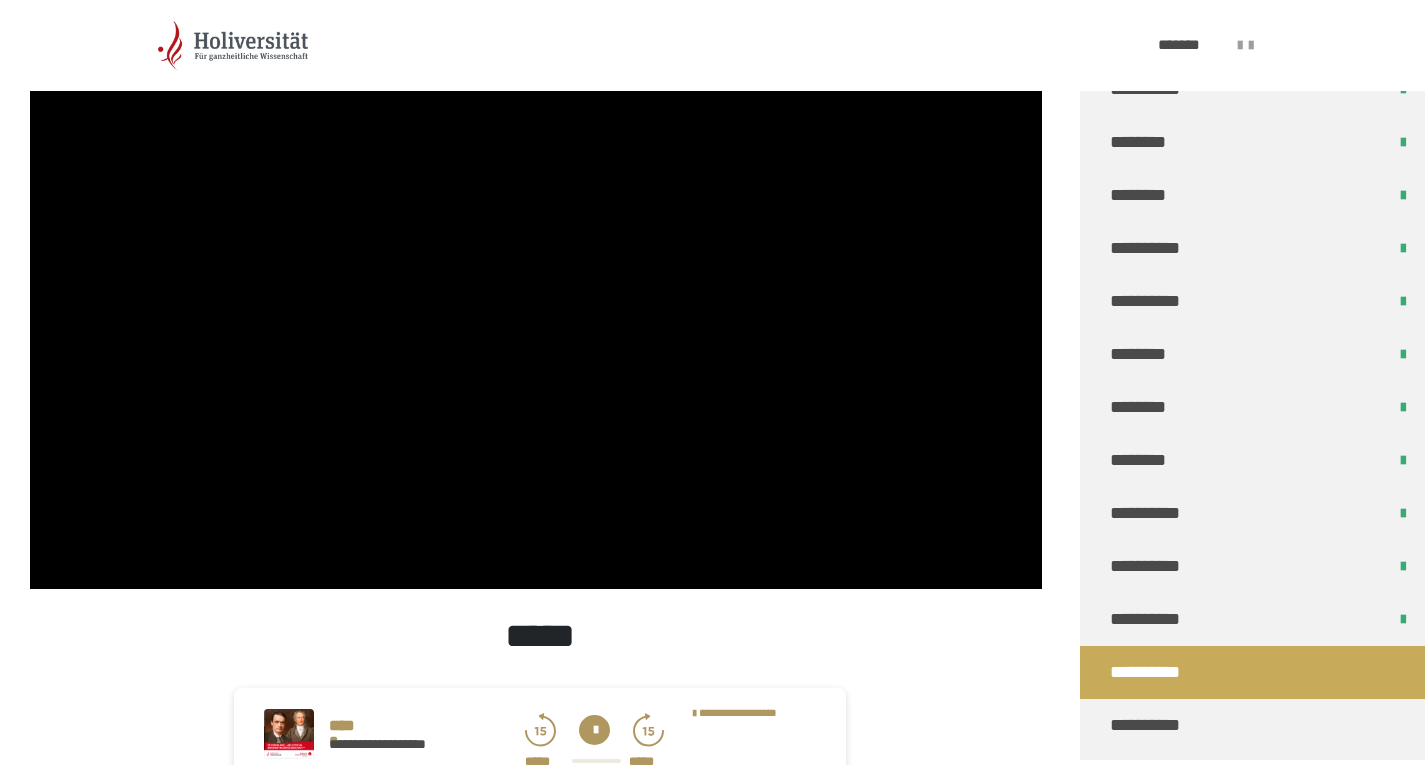 scroll, scrollTop: 283, scrollLeft: 0, axis: vertical 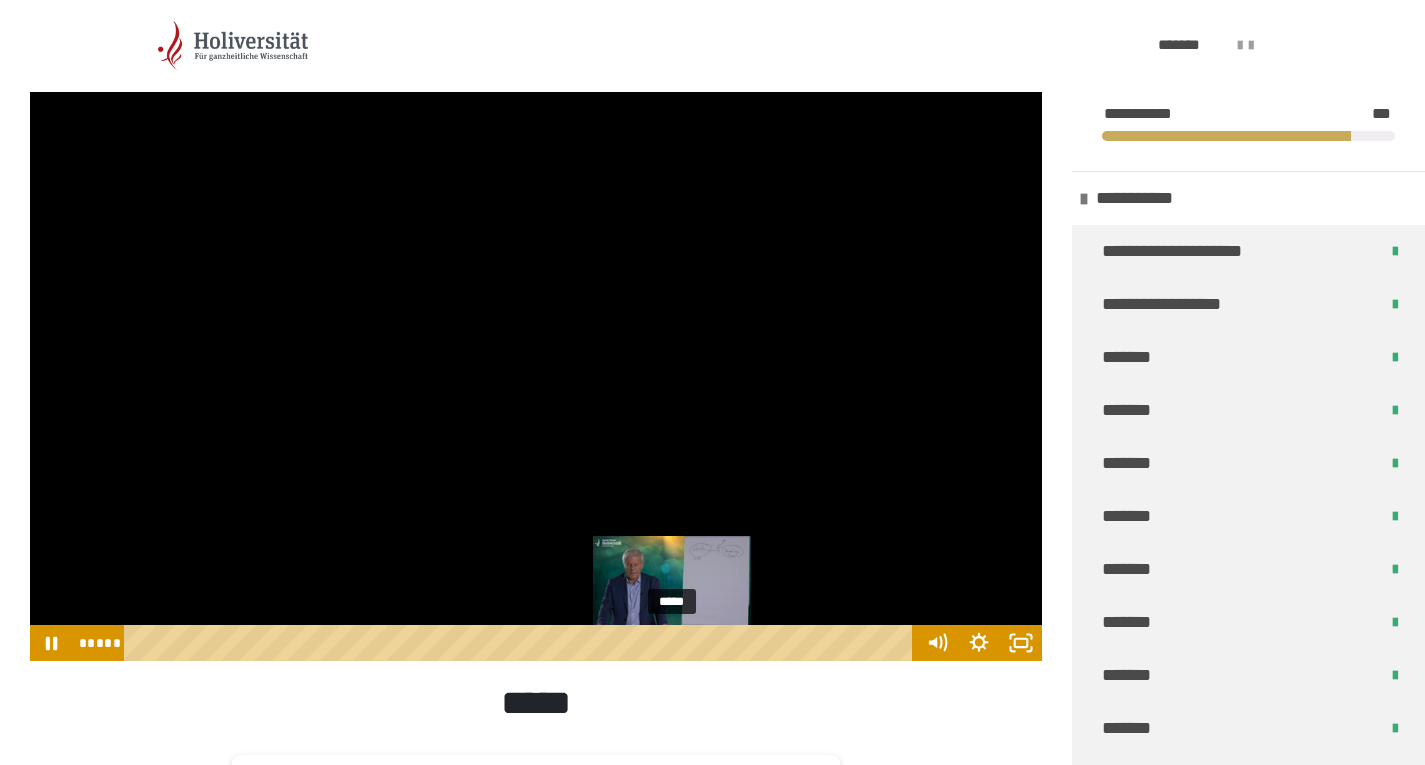click at bounding box center [672, 643] 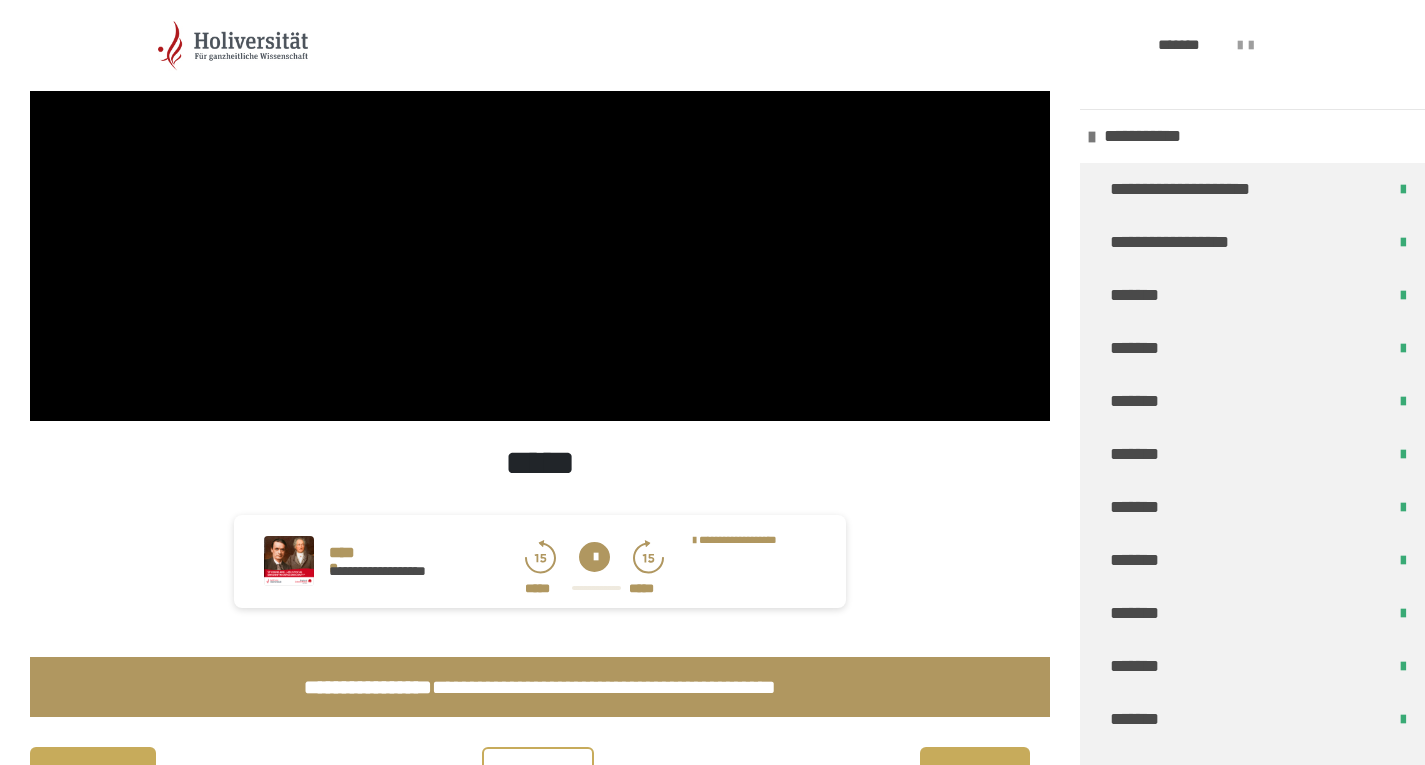 scroll, scrollTop: 587, scrollLeft: 0, axis: vertical 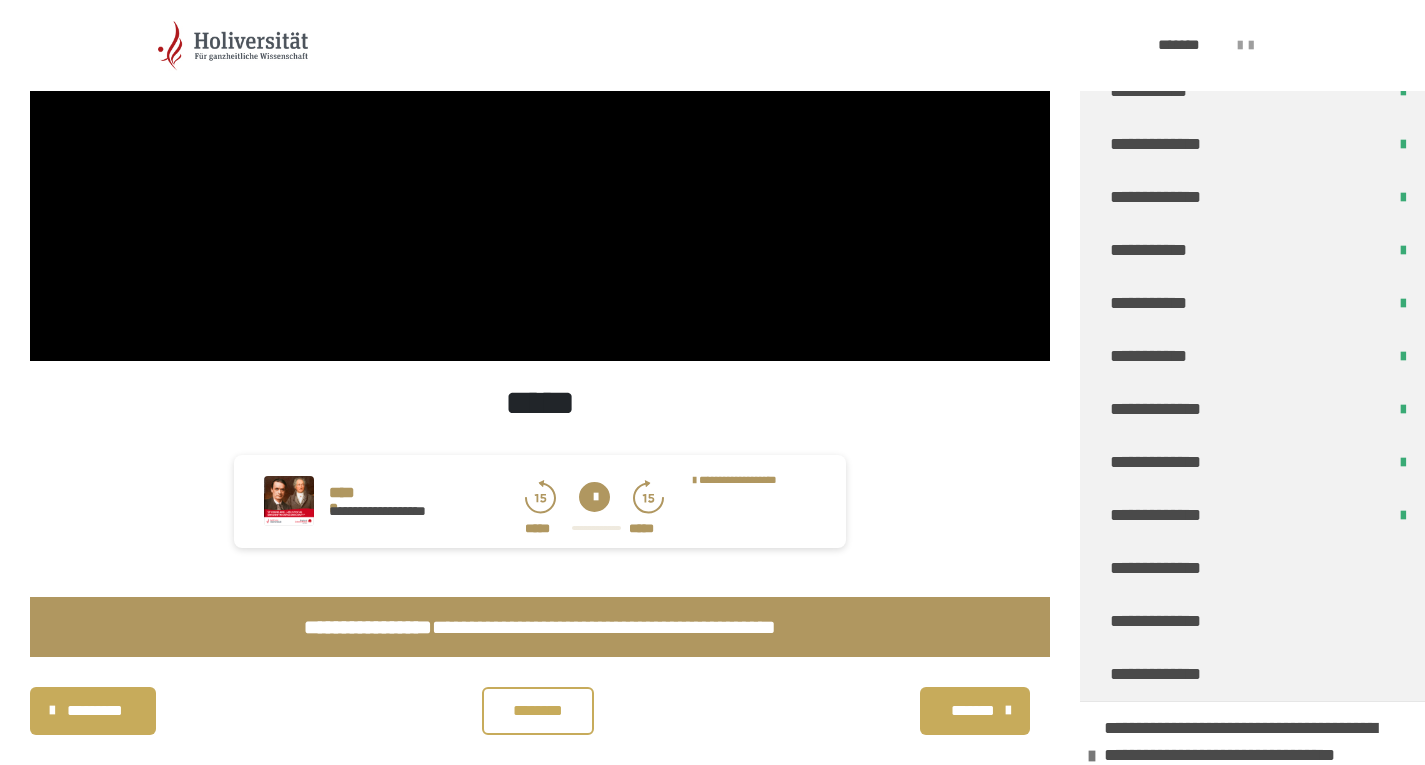 click on "********" at bounding box center (538, 711) 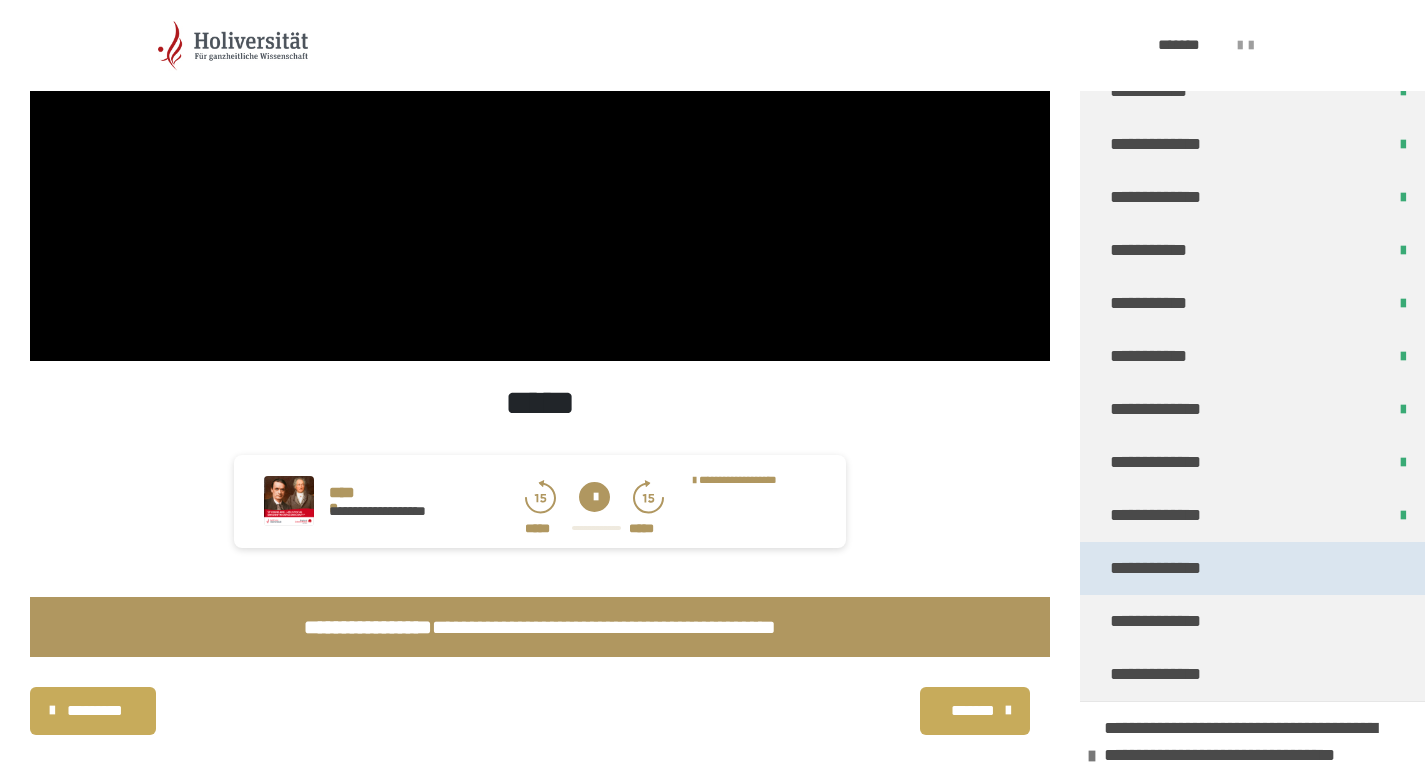 click on "**********" at bounding box center (1165, 568) 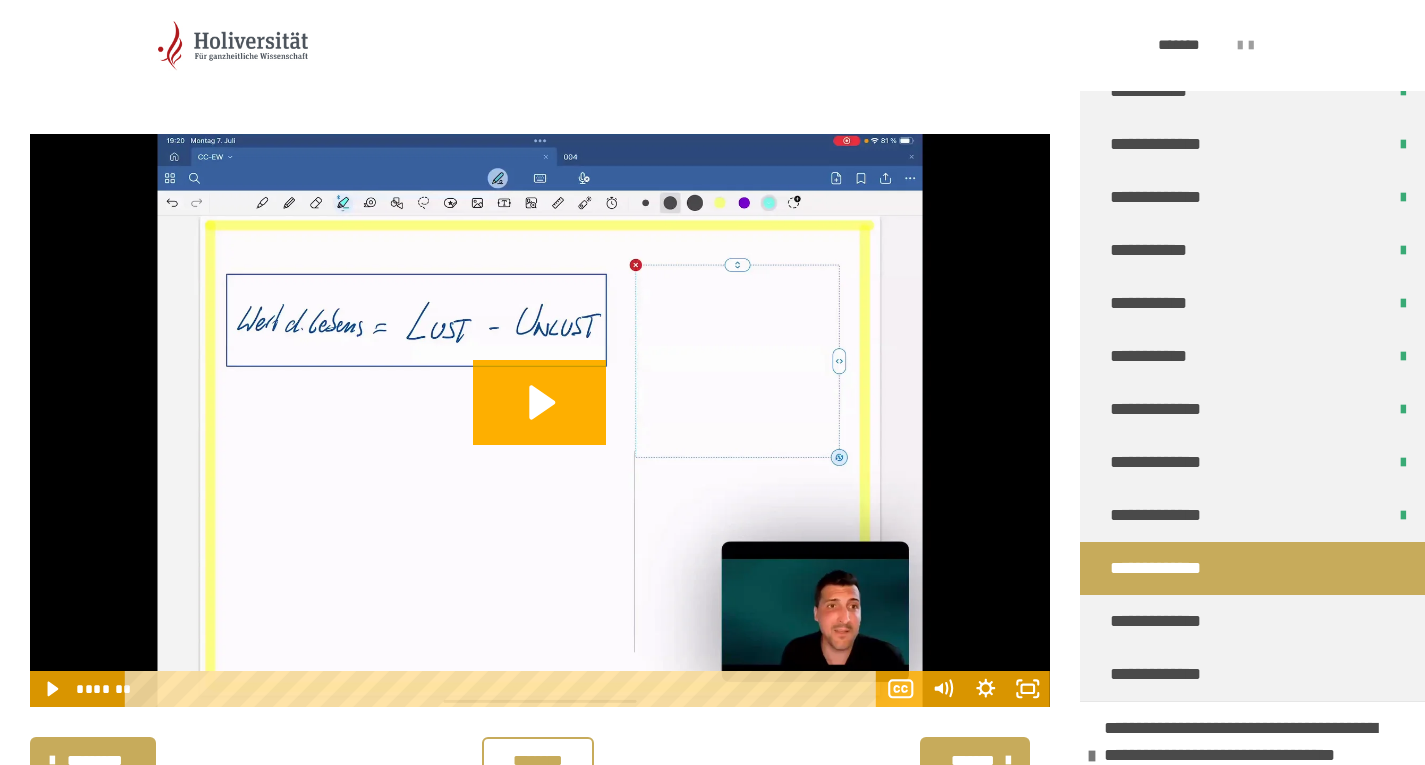 scroll, scrollTop: 675, scrollLeft: 0, axis: vertical 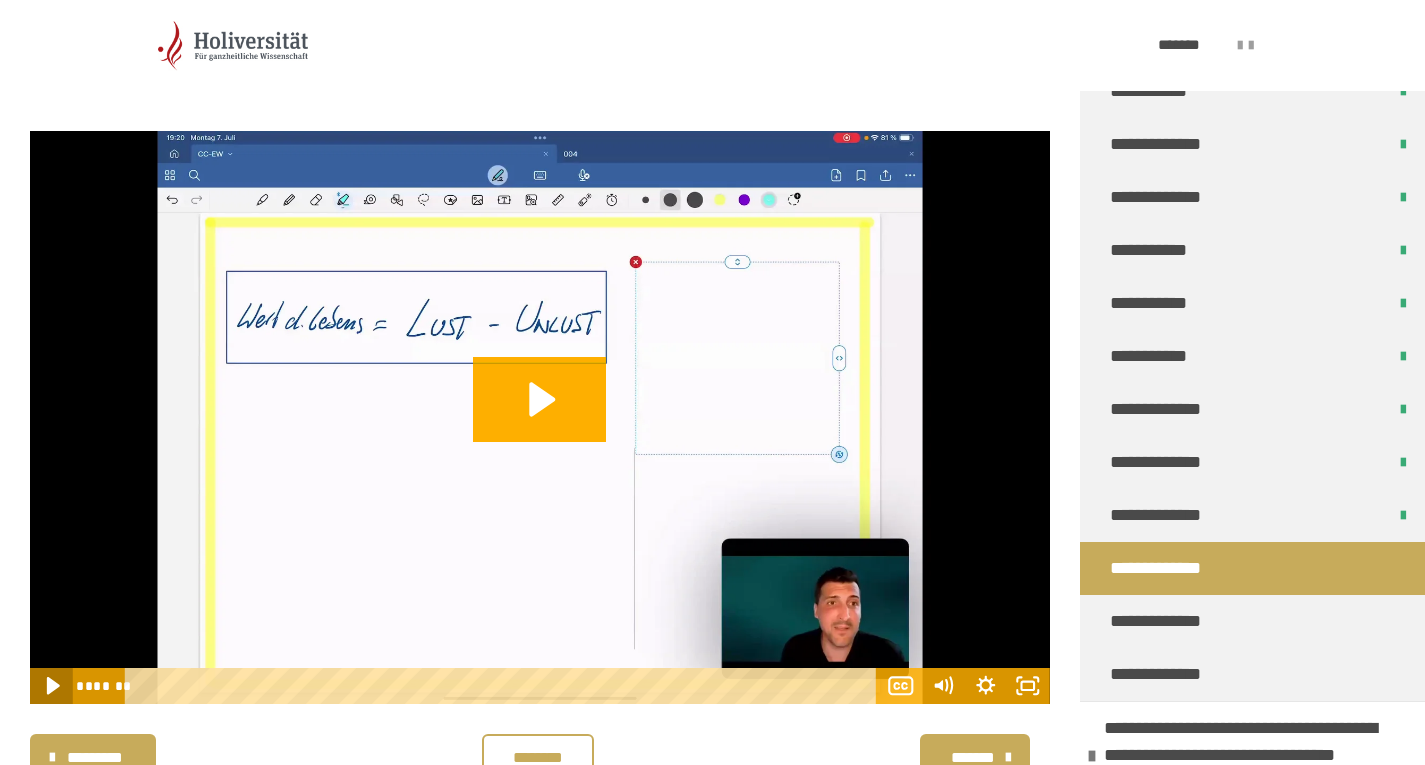 click 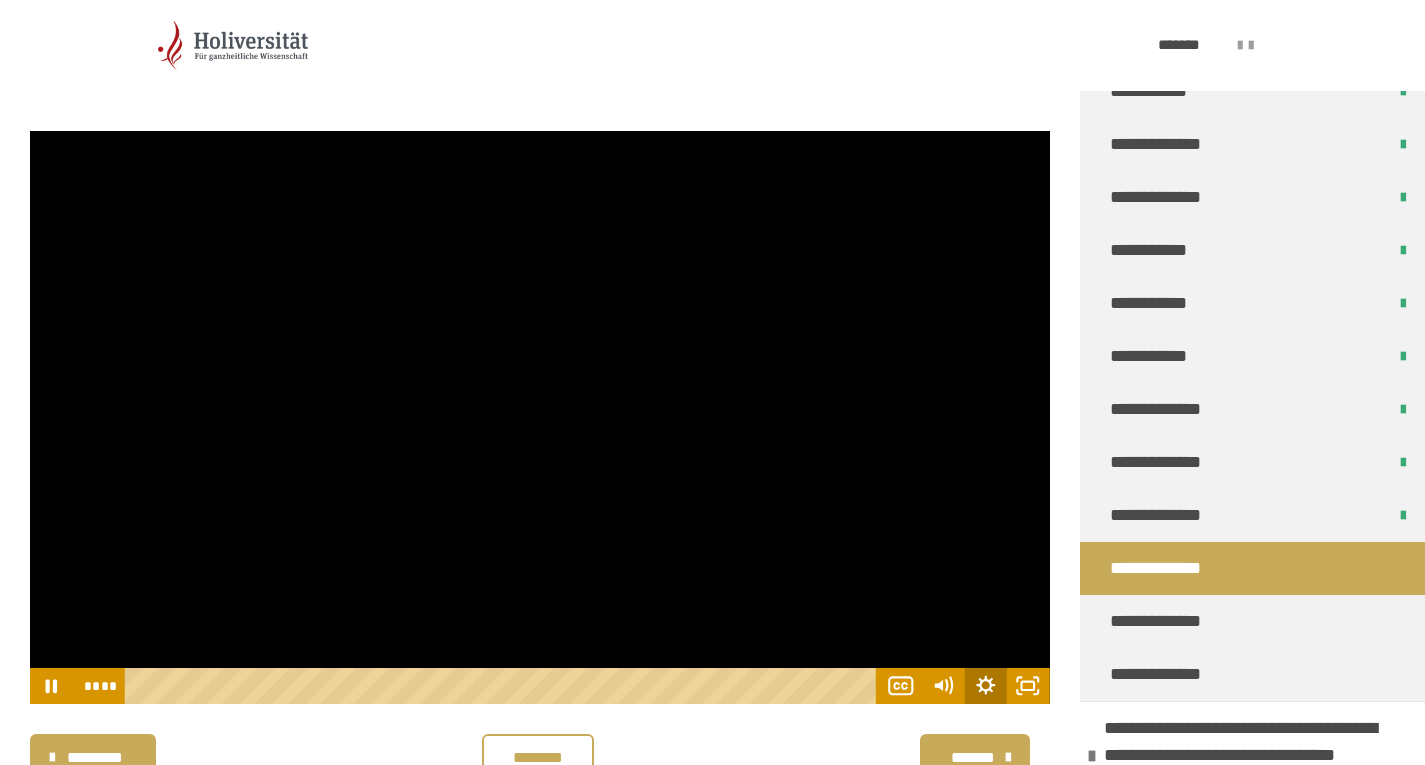 click 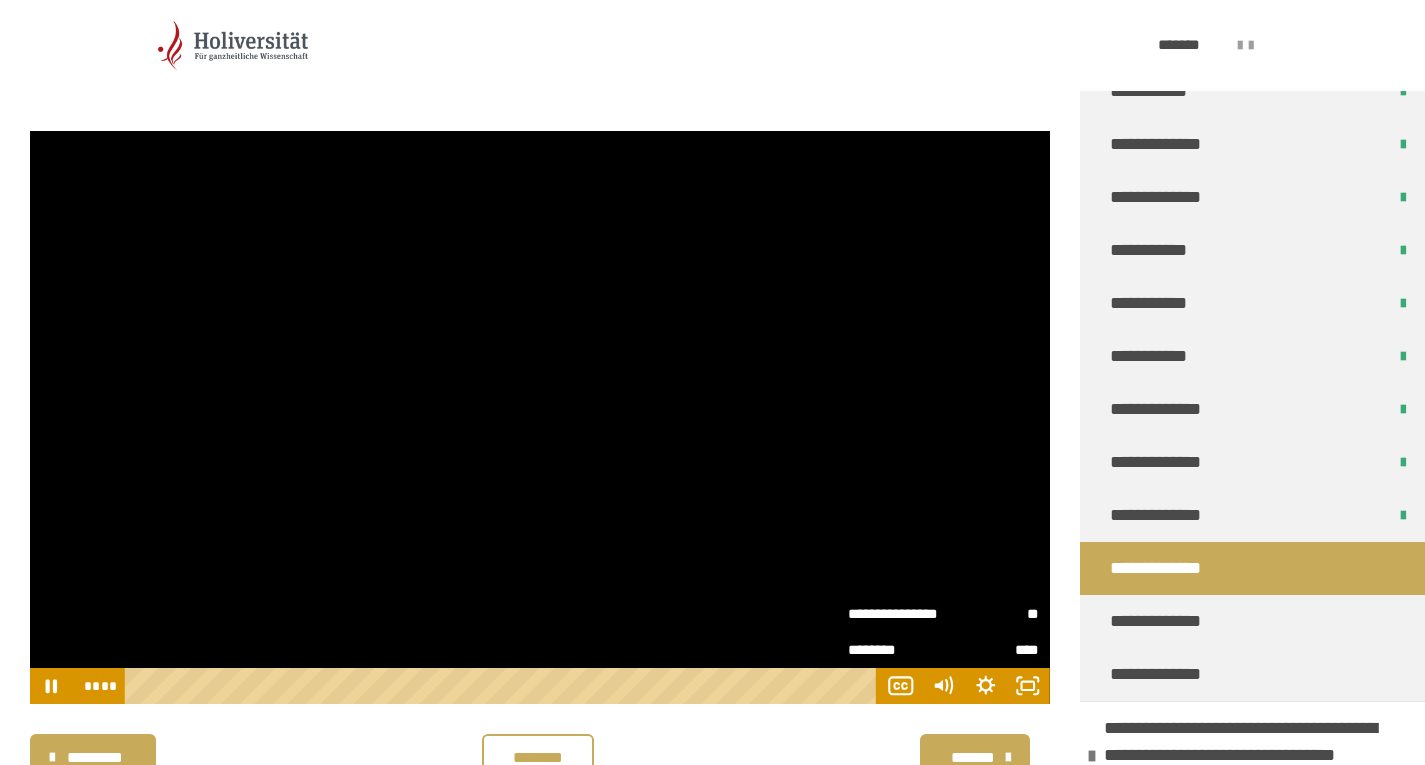 click on "**" at bounding box center [991, 614] 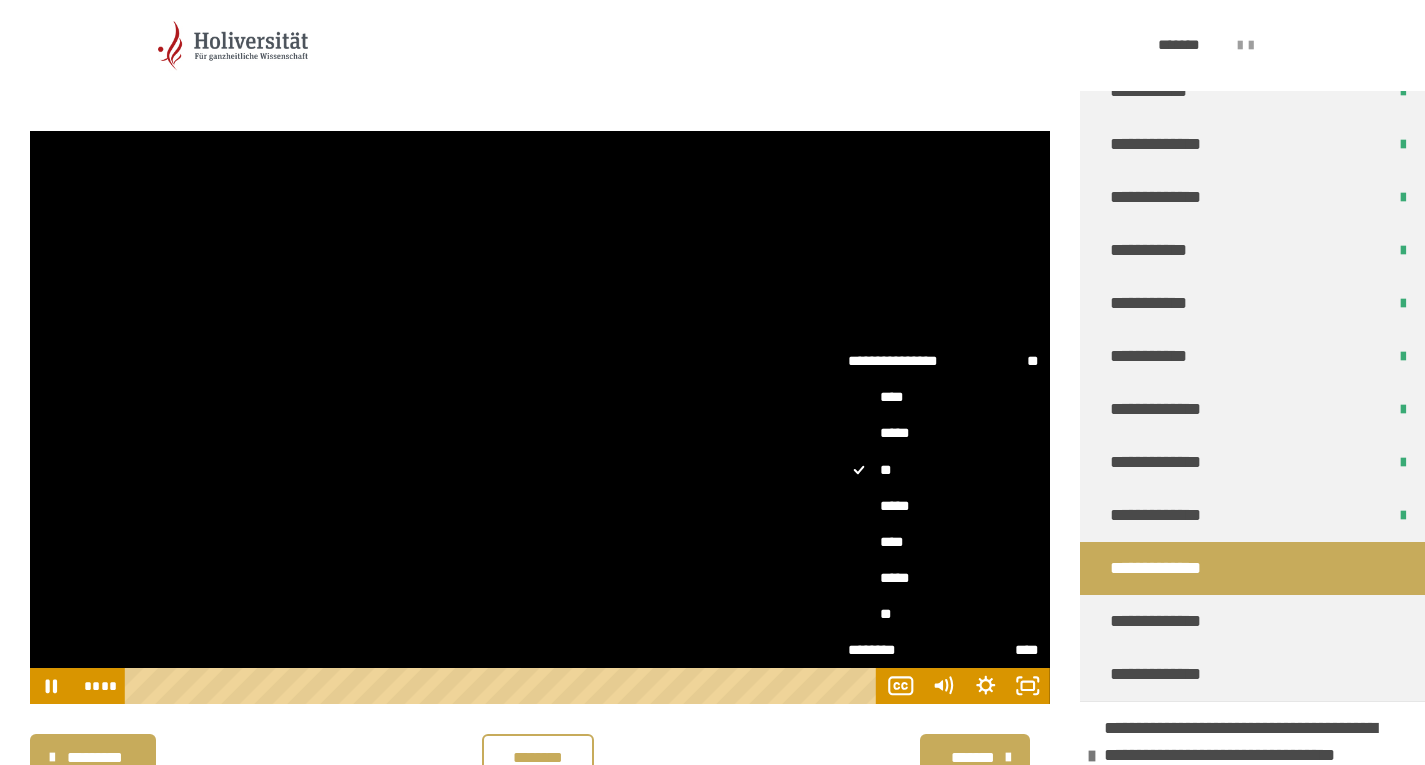click on "*****" at bounding box center [943, 579] 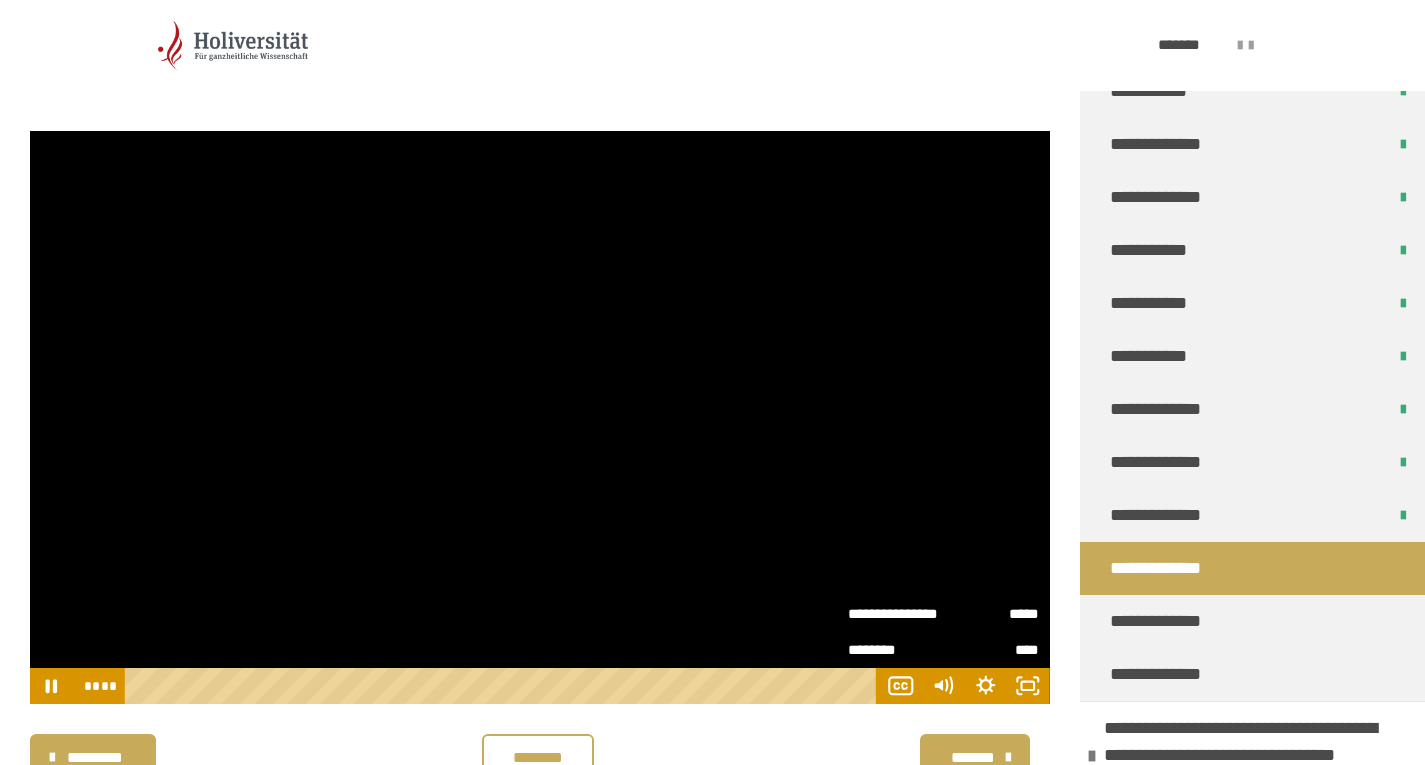 click on "**********" at bounding box center (896, 614) 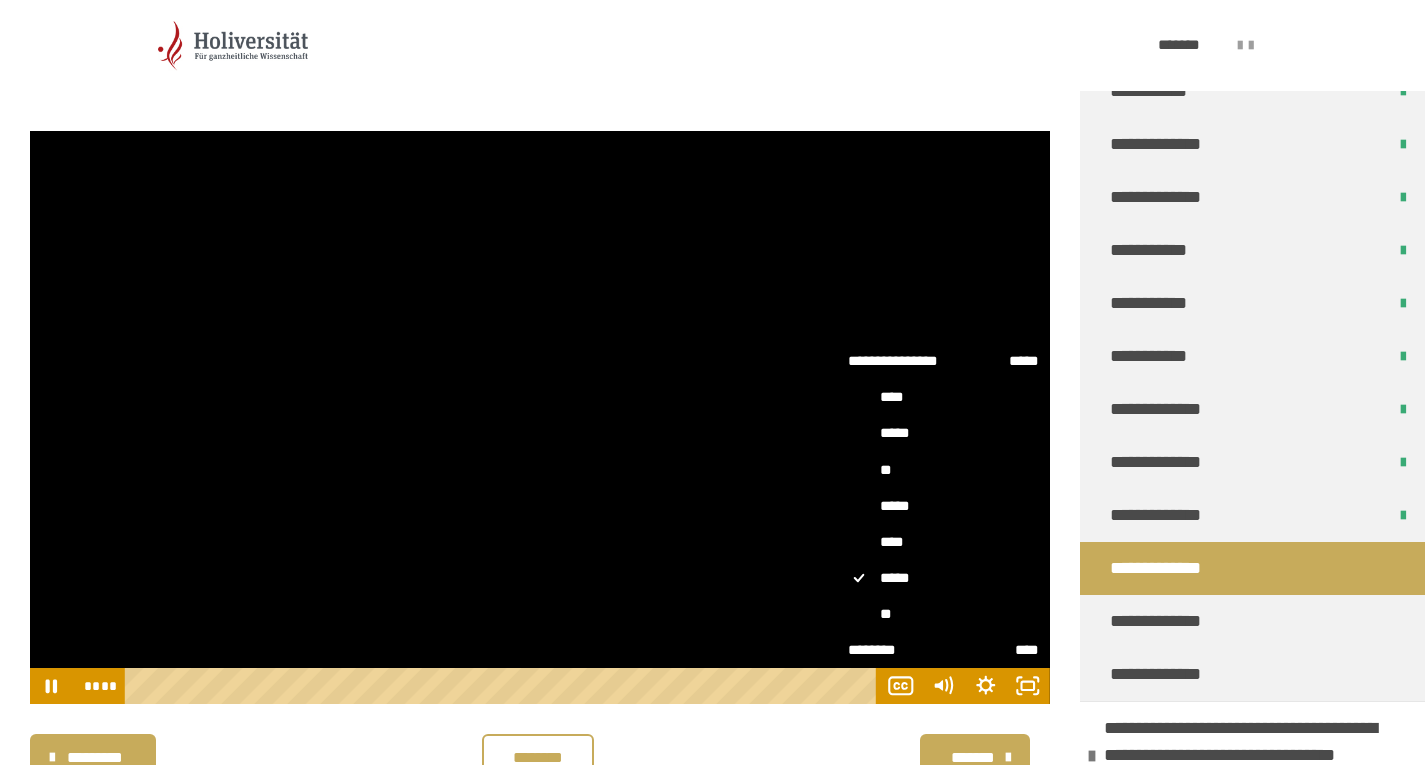 click on "****" at bounding box center [943, 543] 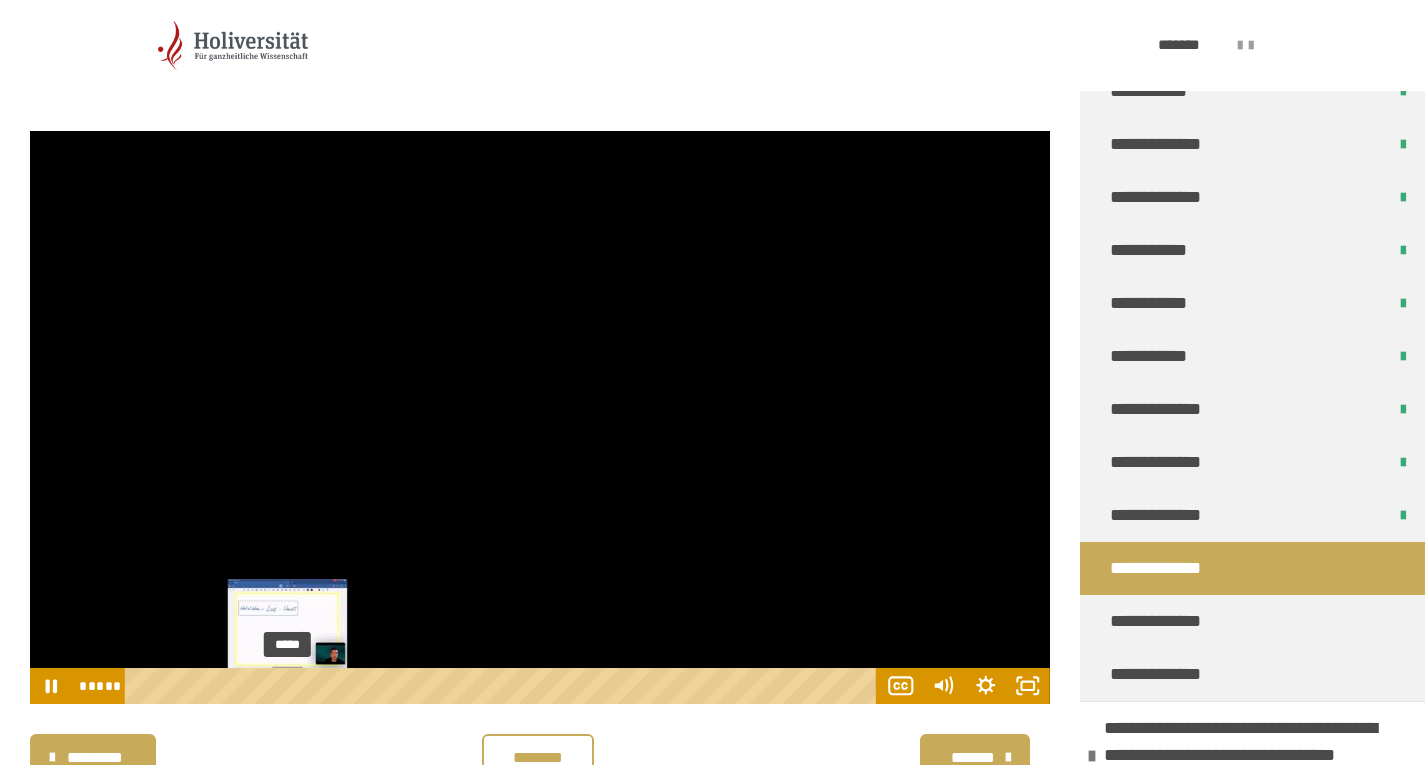 click on "*****" at bounding box center (504, 686) 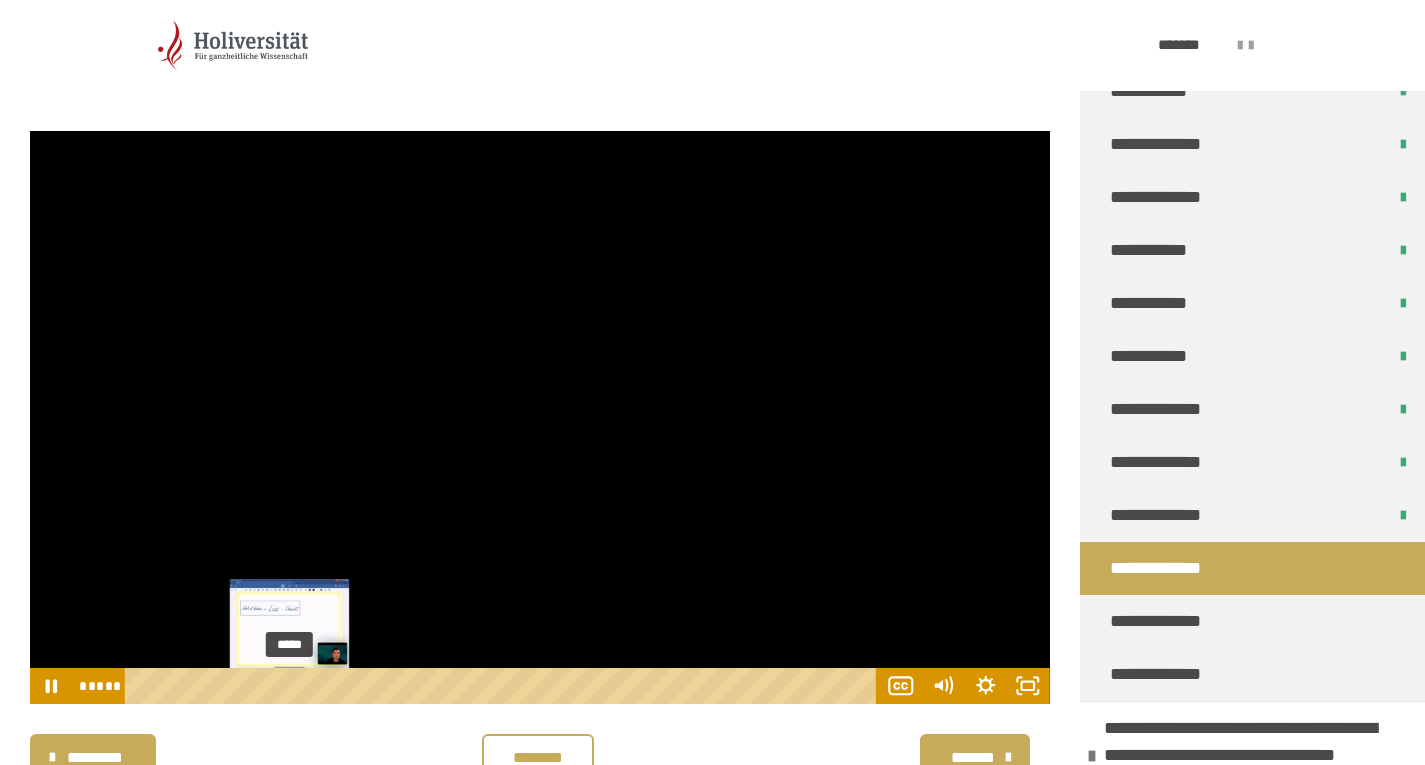 click at bounding box center (292, 686) 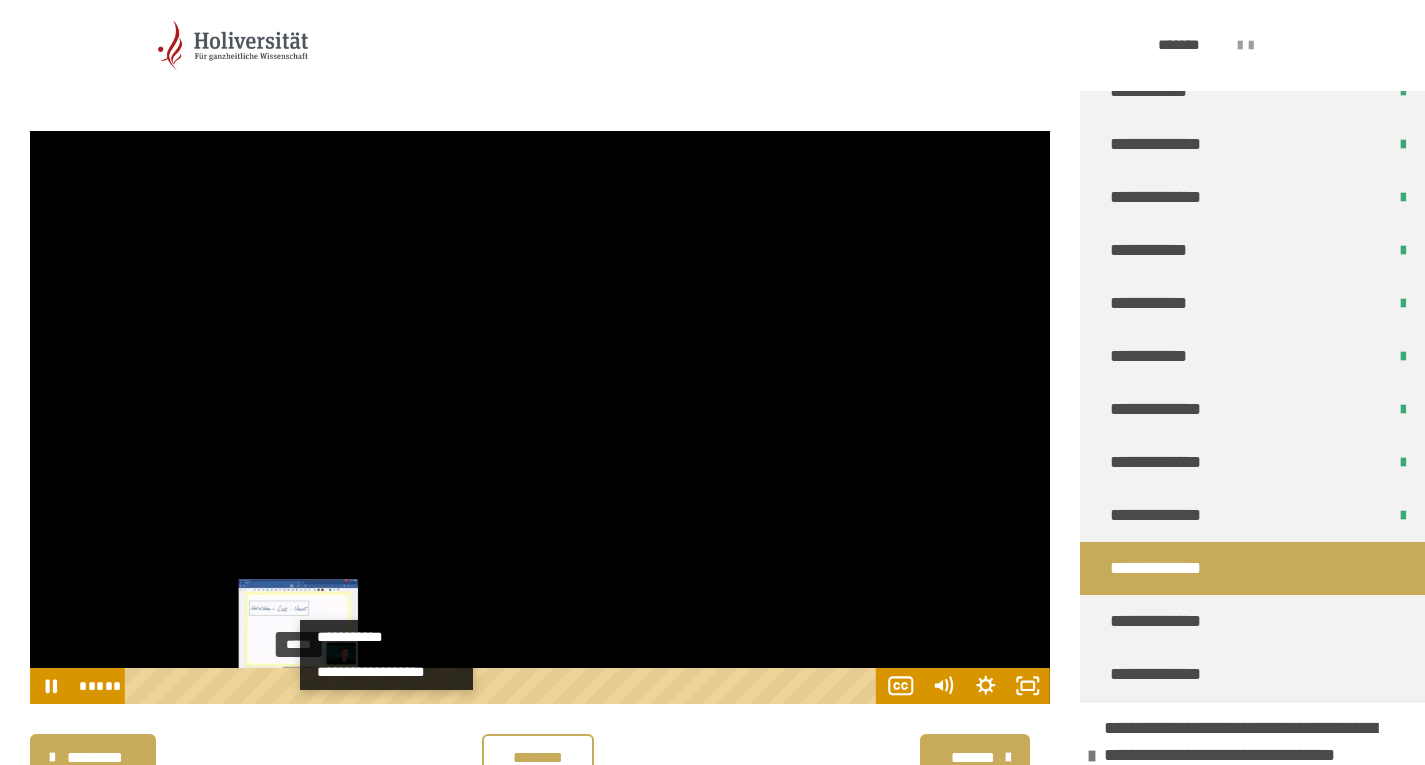 scroll, scrollTop: 0, scrollLeft: 0, axis: both 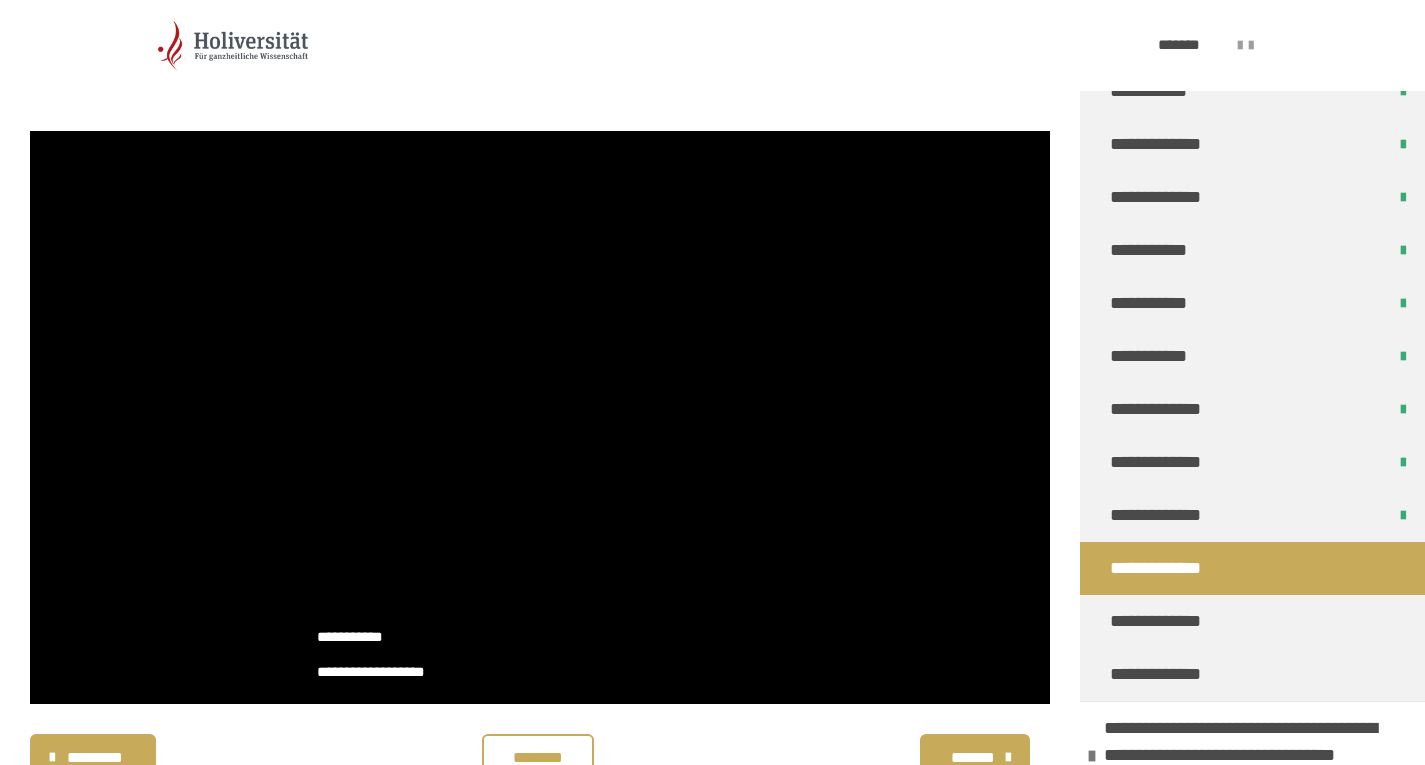 click on "********* ******** *******" at bounding box center (540, 758) 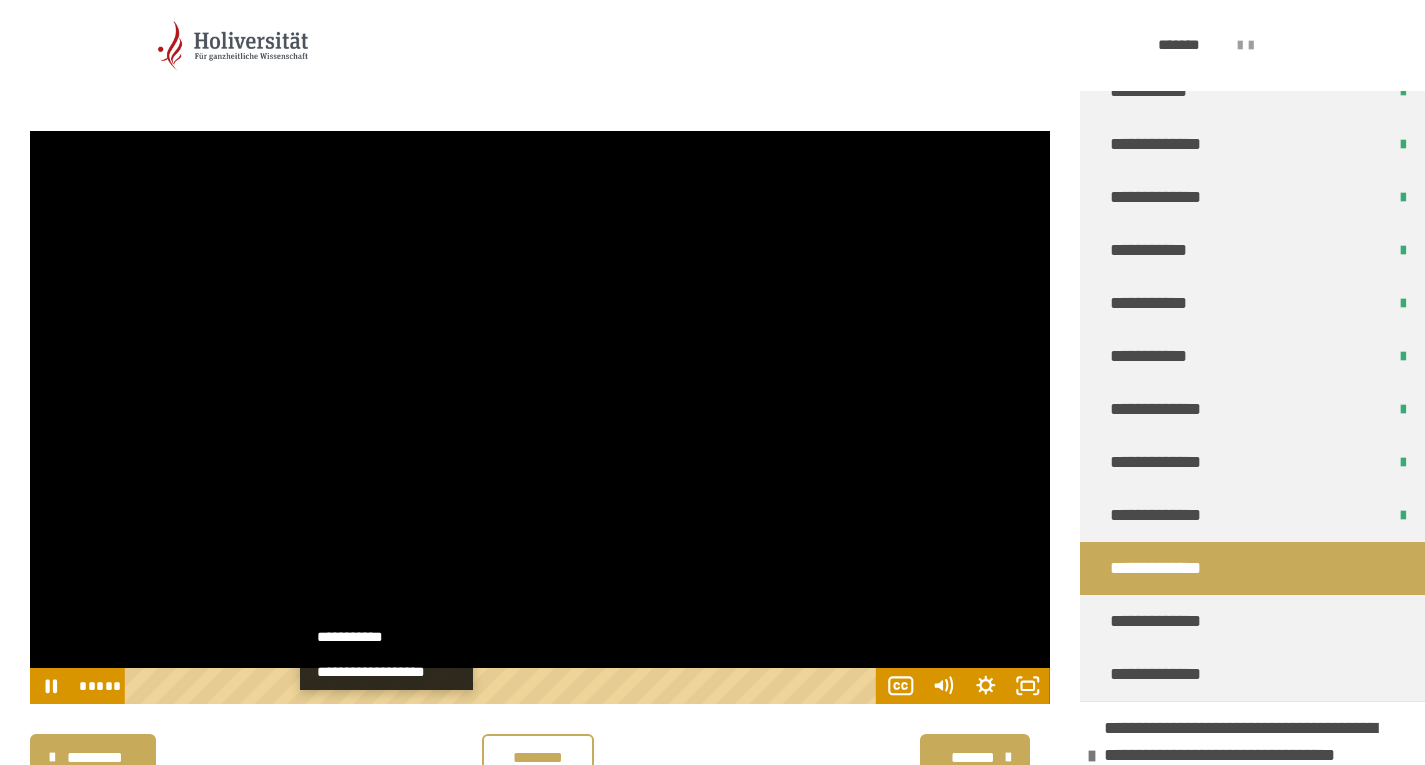 click on "**********" at bounding box center (386, 637) 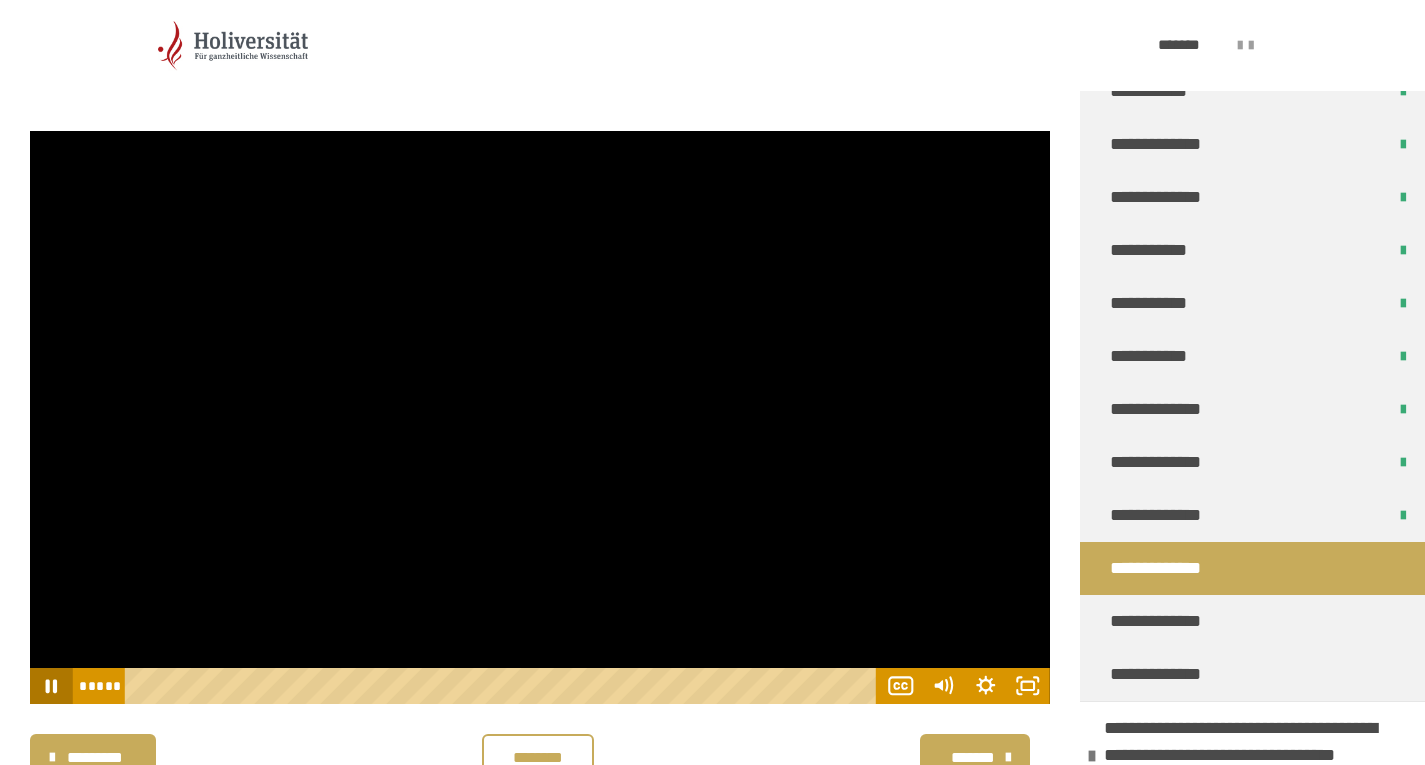 click 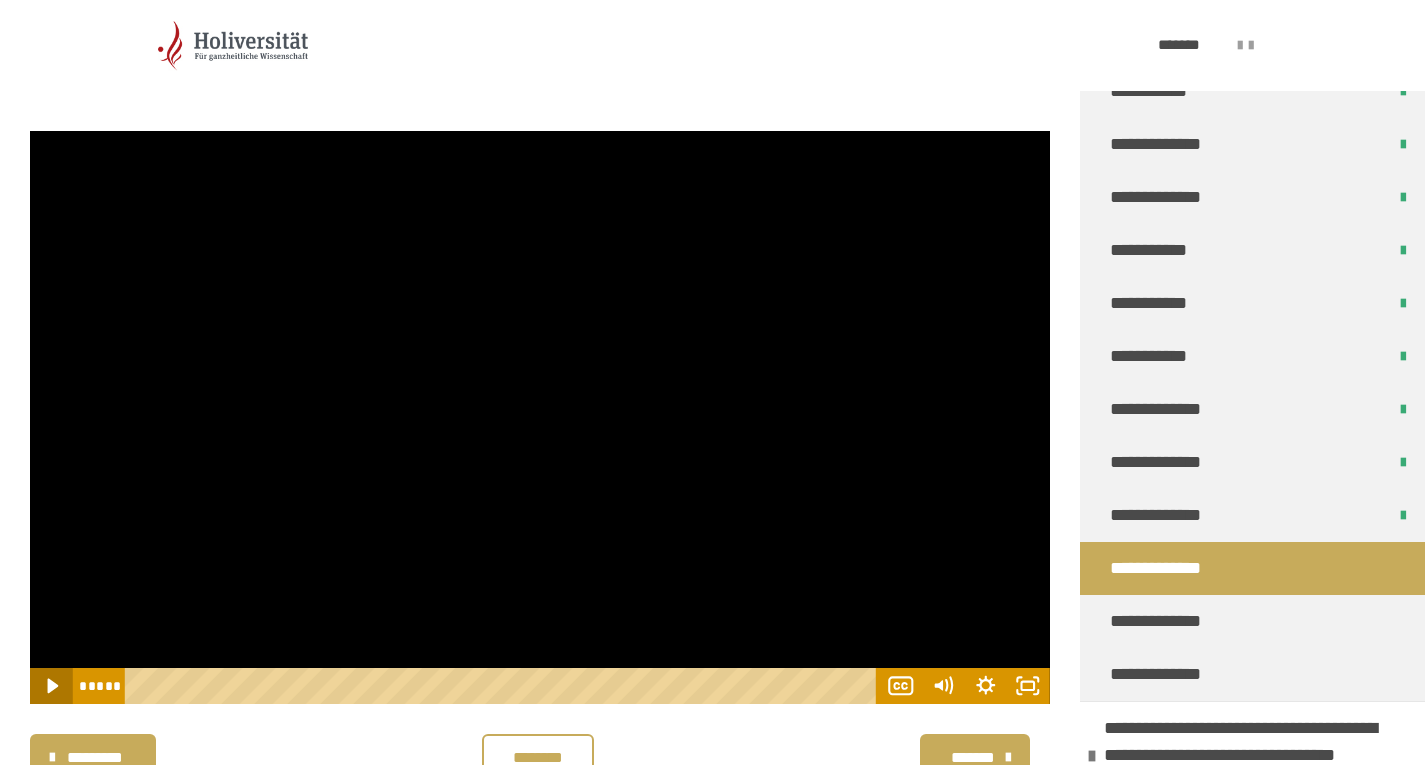 click 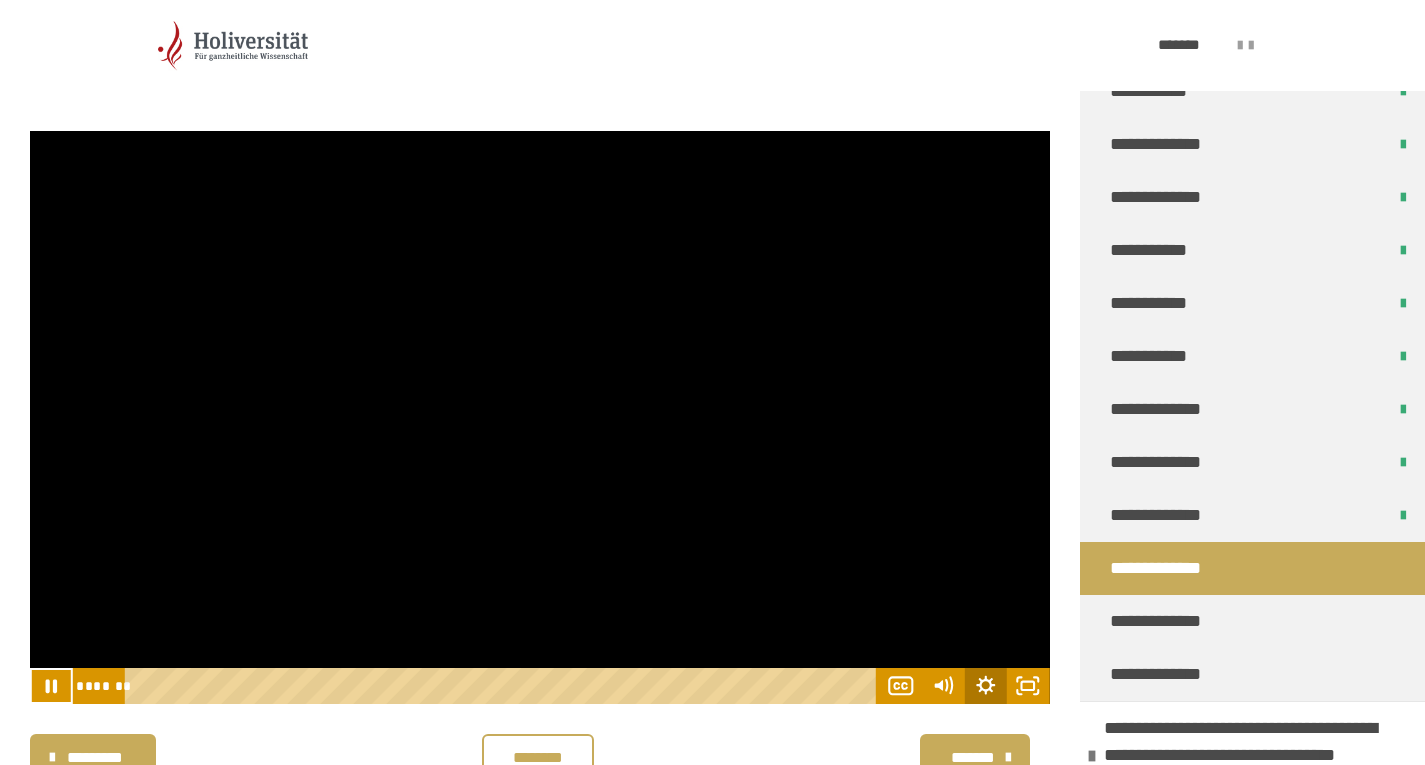 click 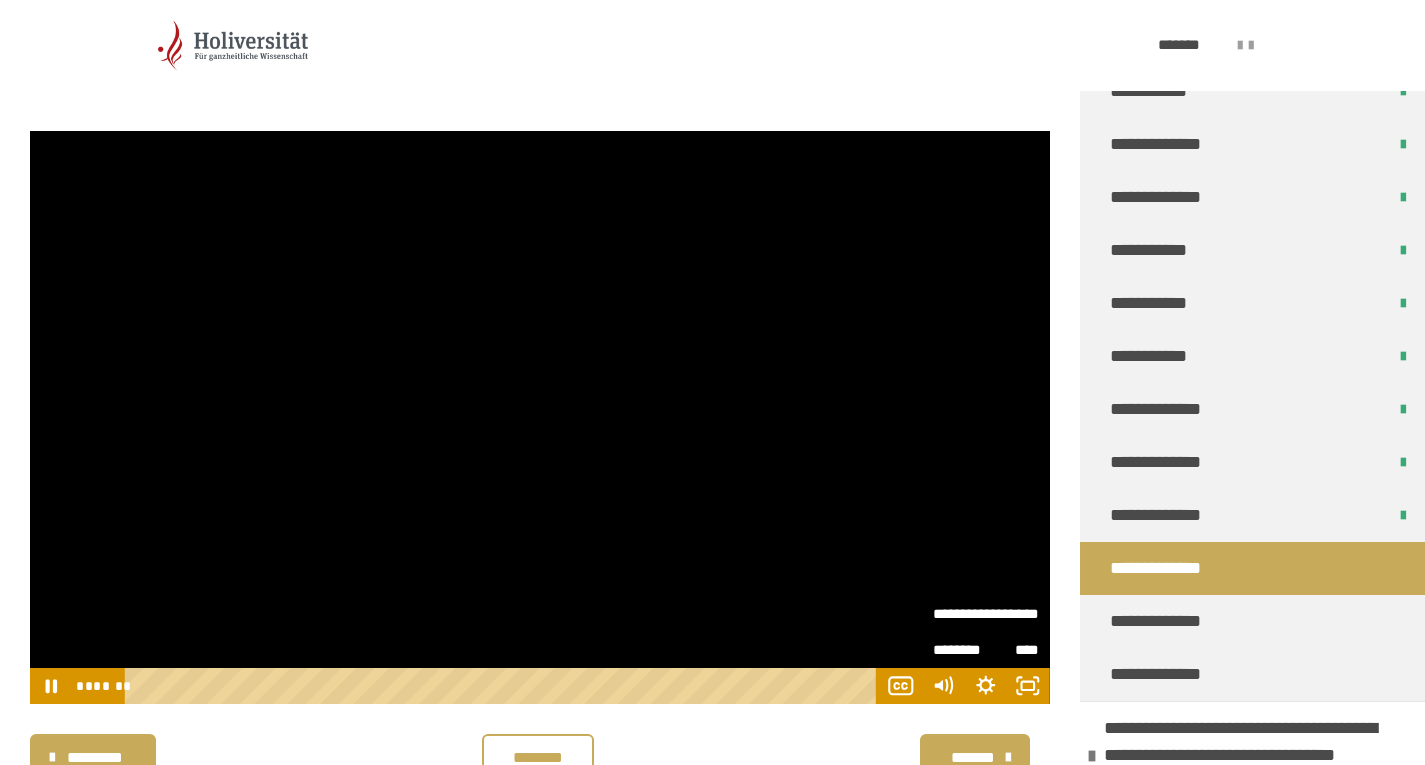 click on "****" at bounding box center (1012, 607) 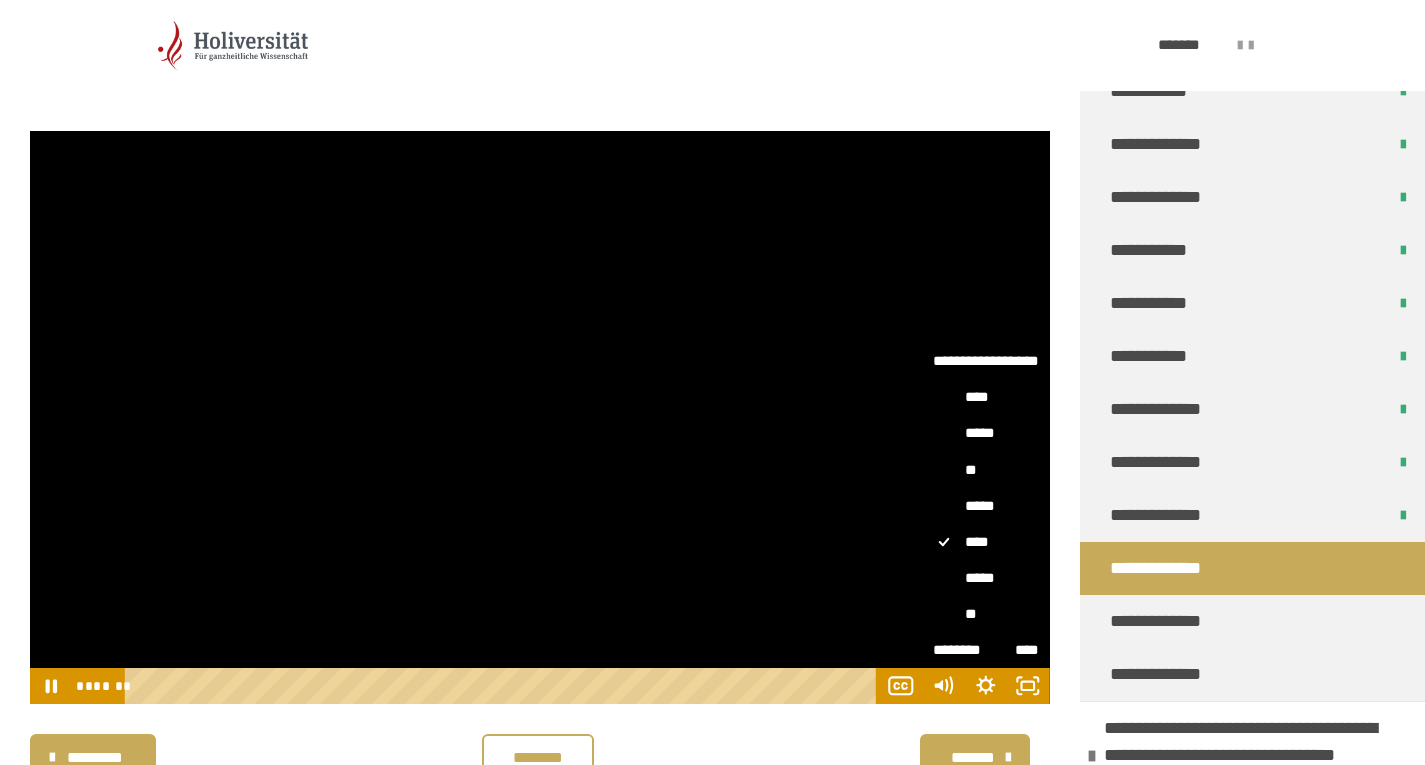 click on "****" at bounding box center [985, 398] 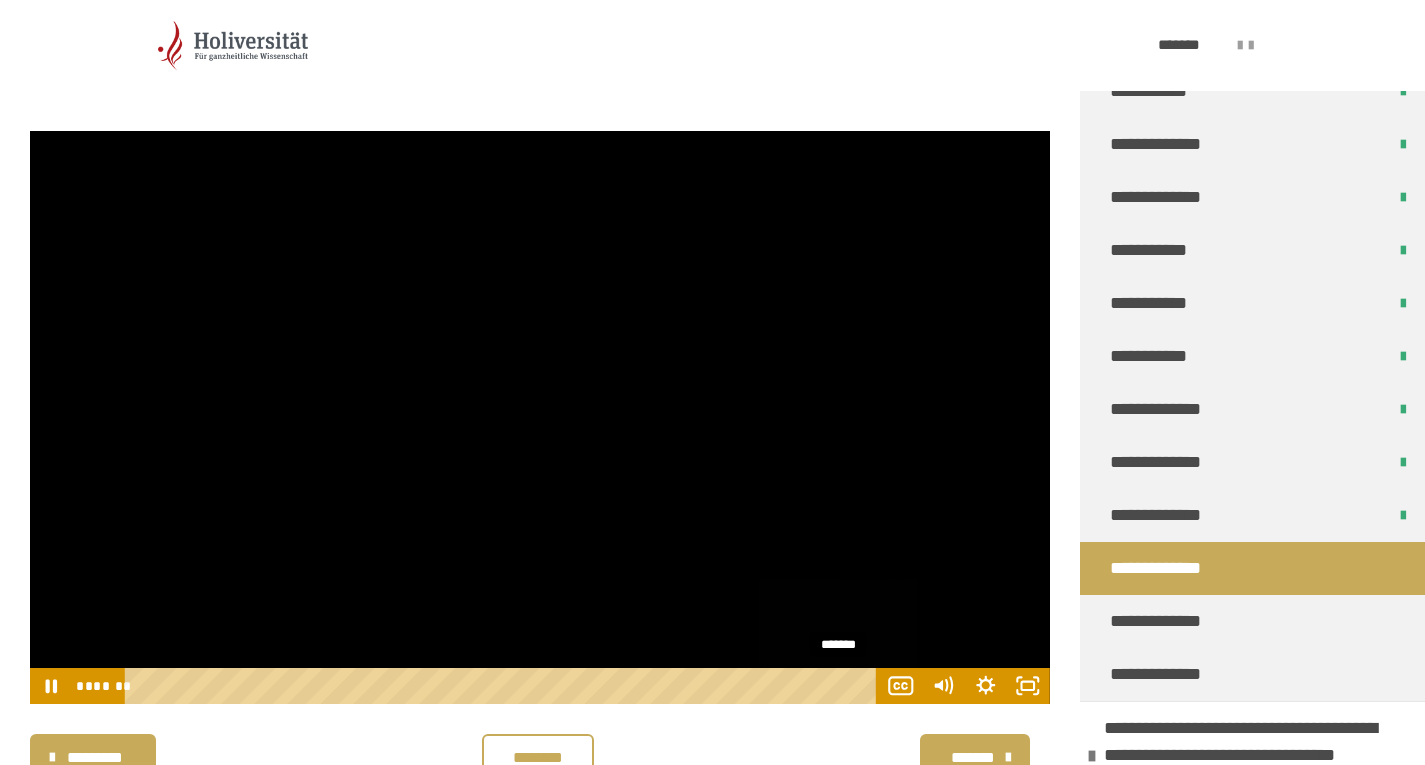 click at bounding box center [839, 686] 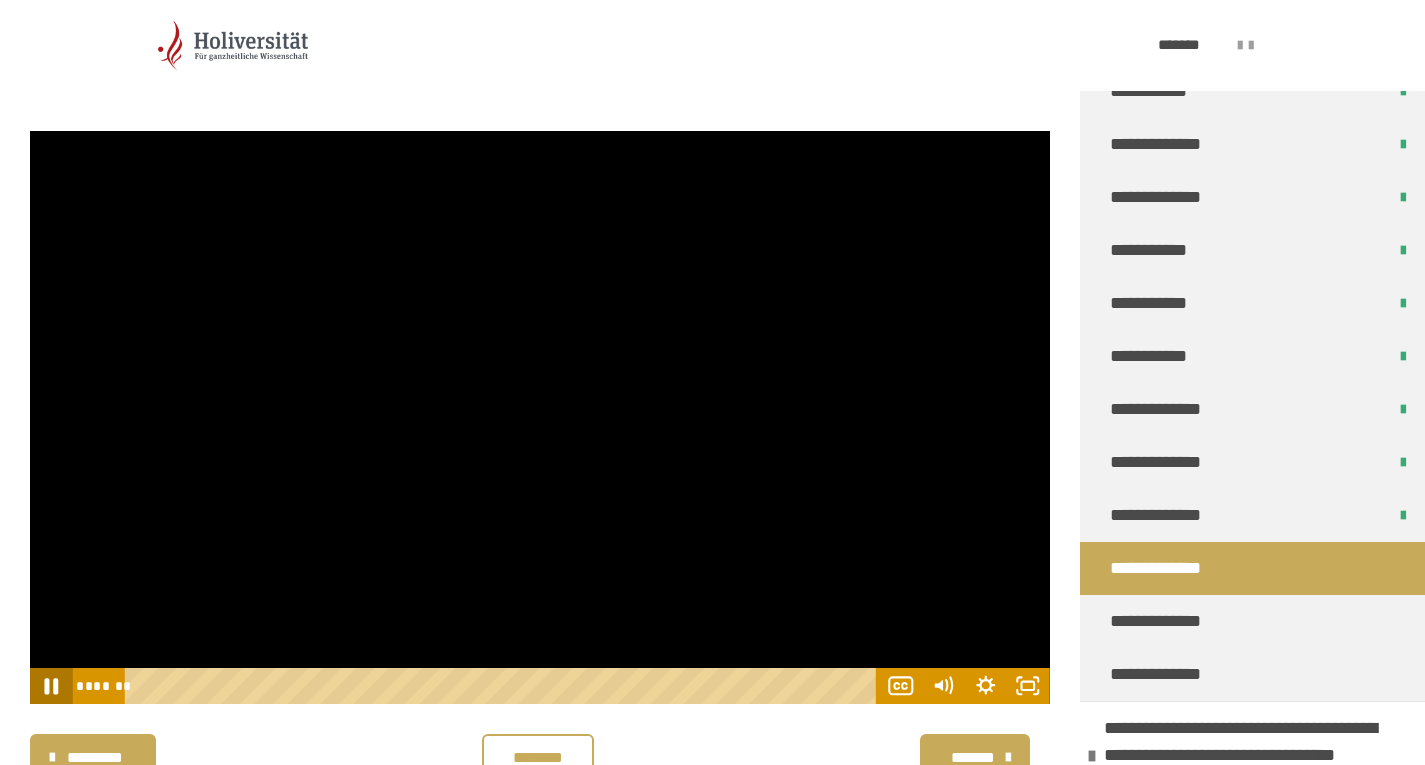 click 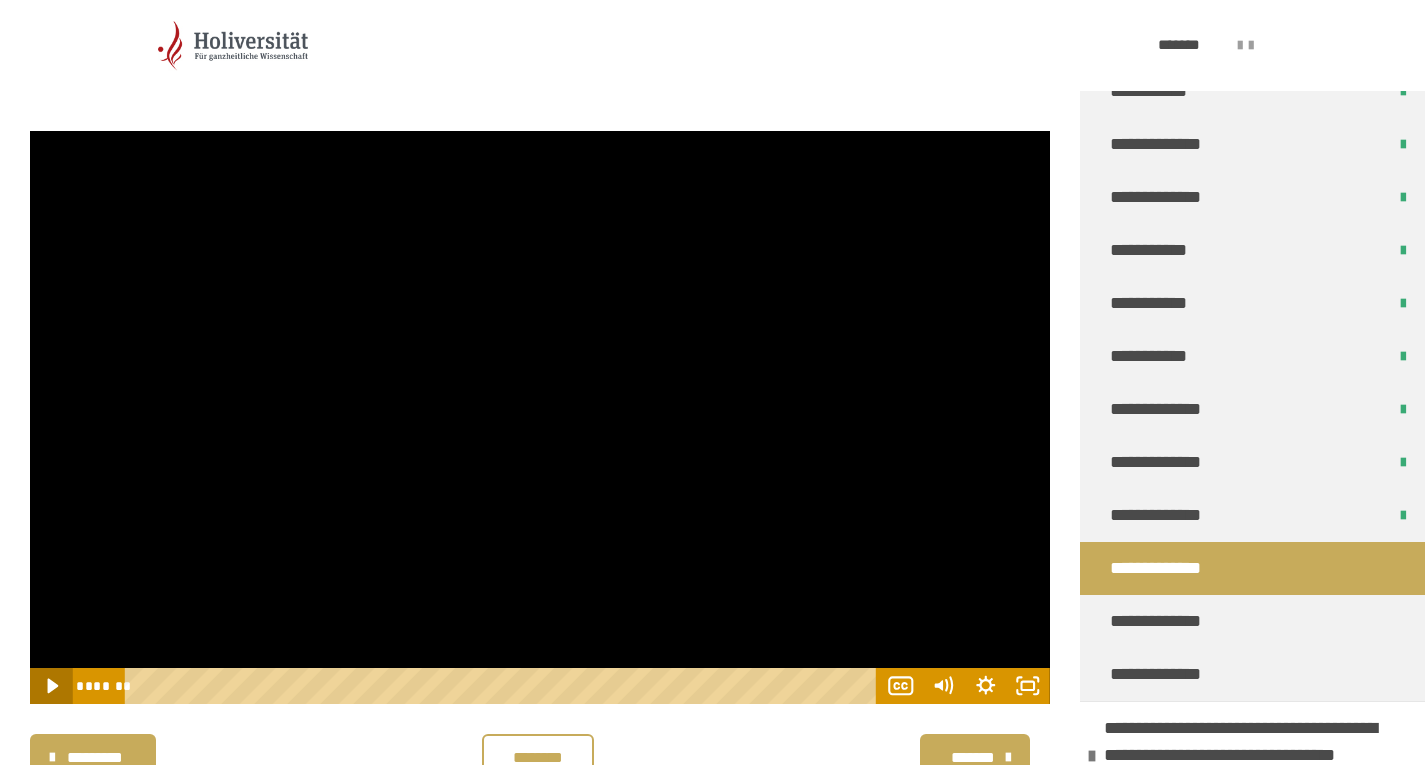 click 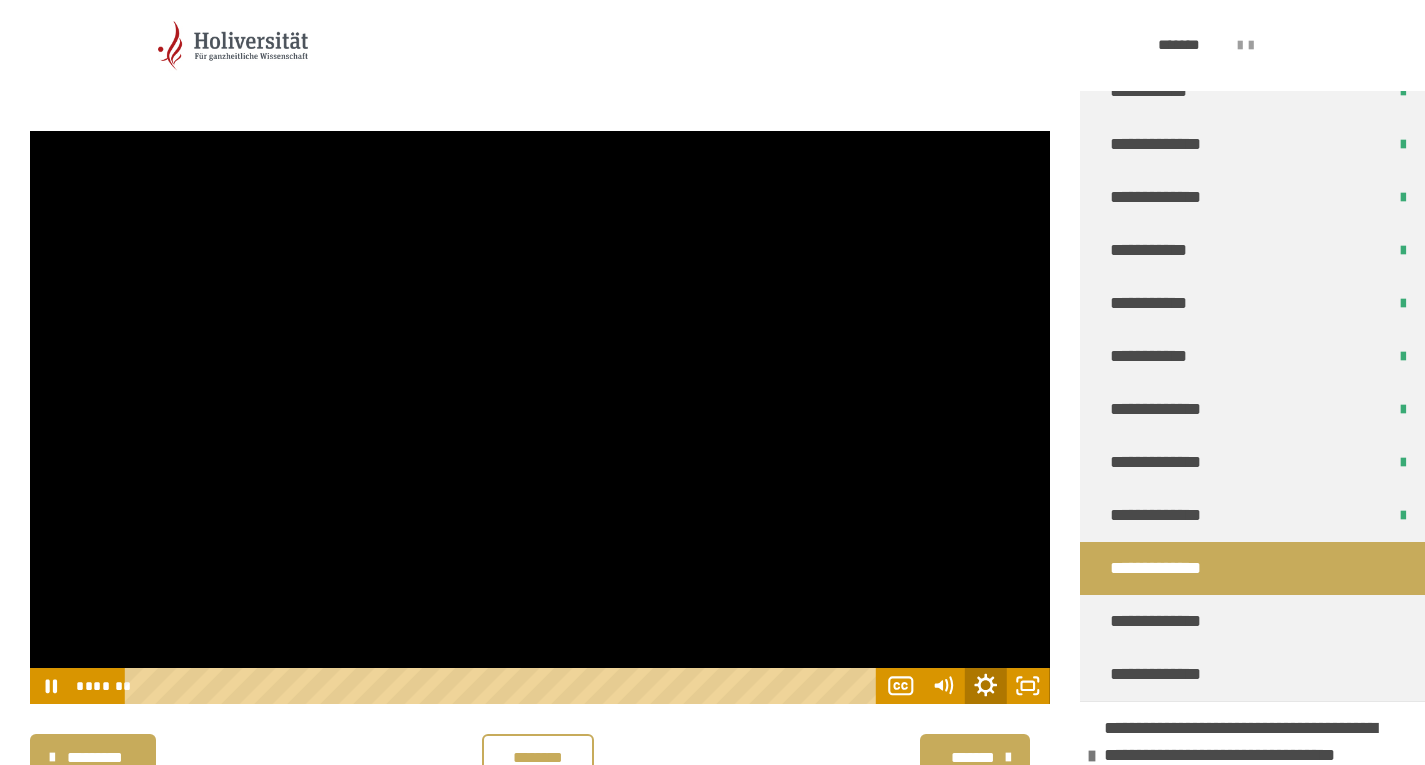 click 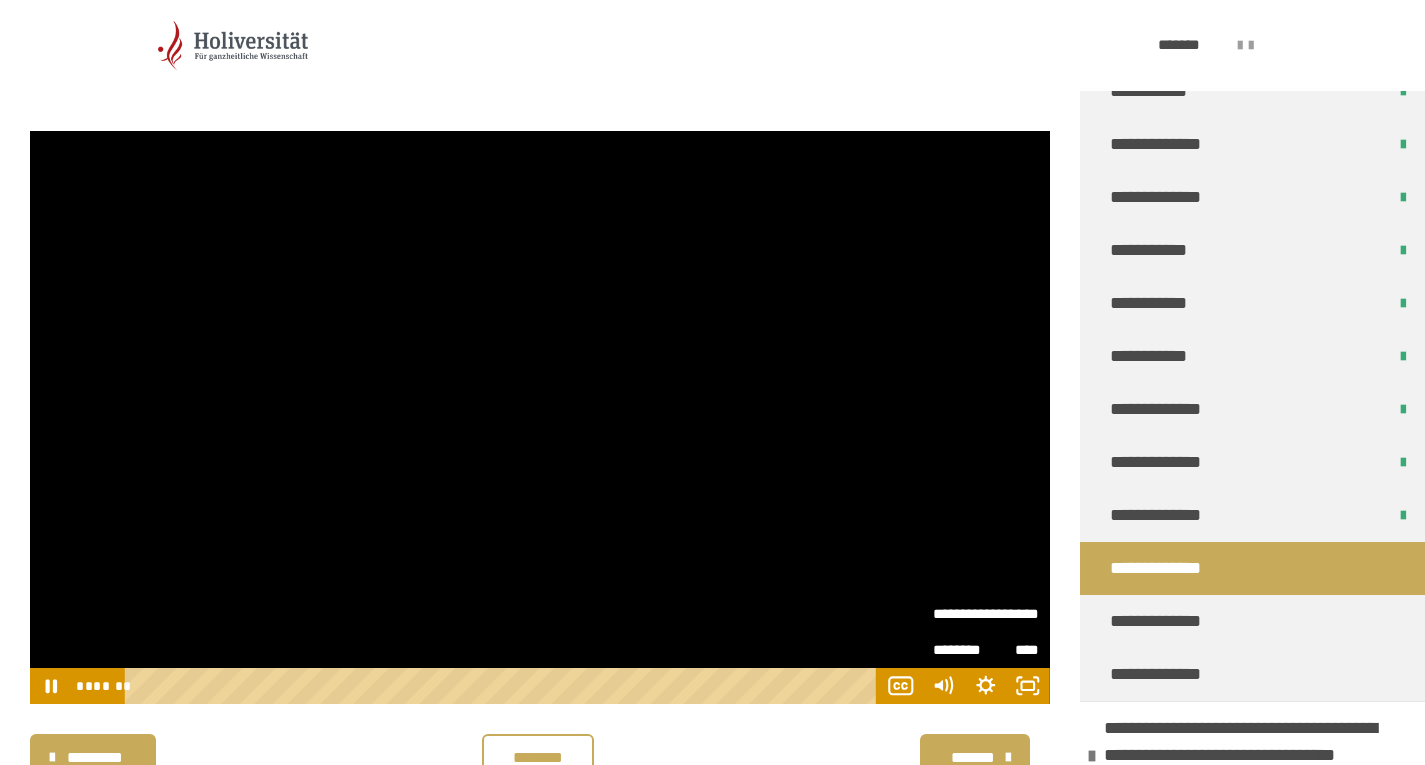 click on "**********" at bounding box center [959, 607] 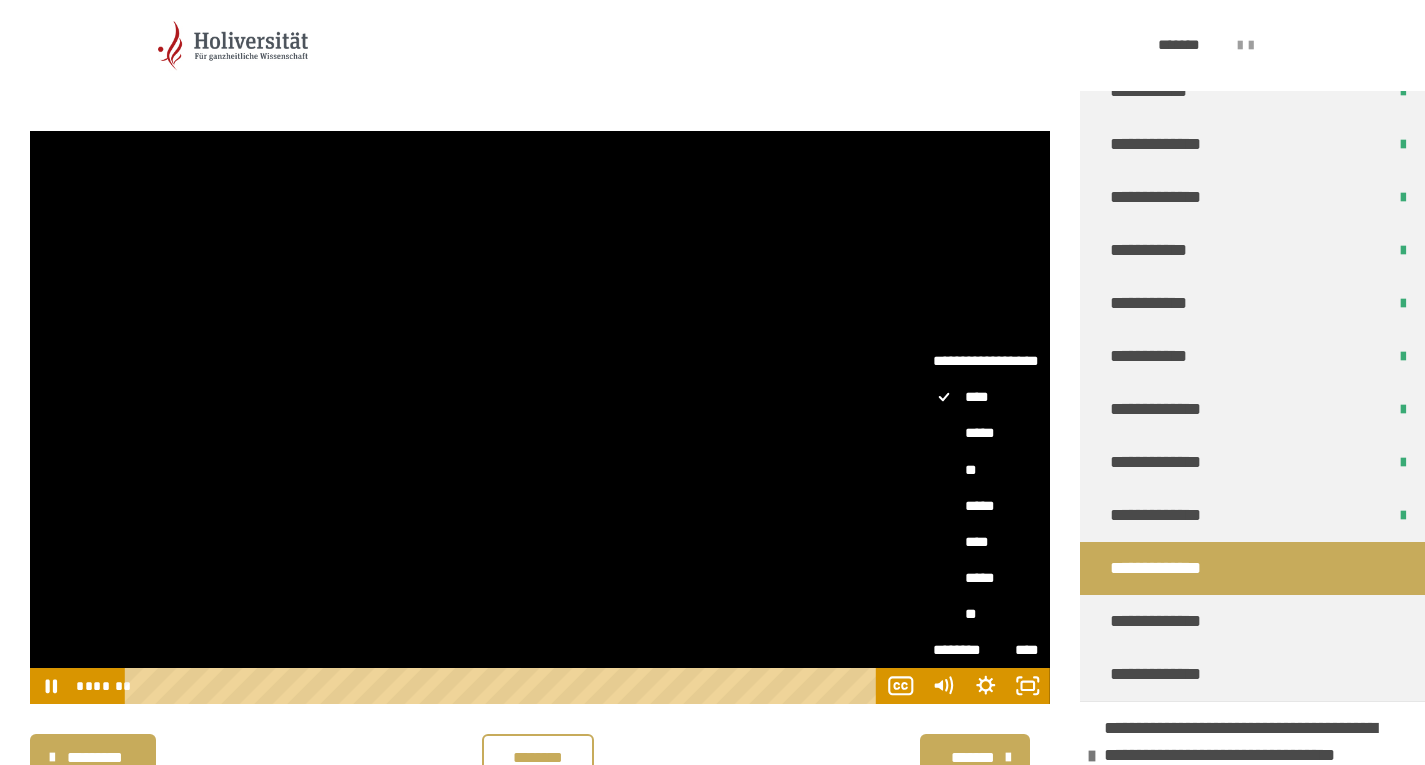 click on "**" at bounding box center [985, 471] 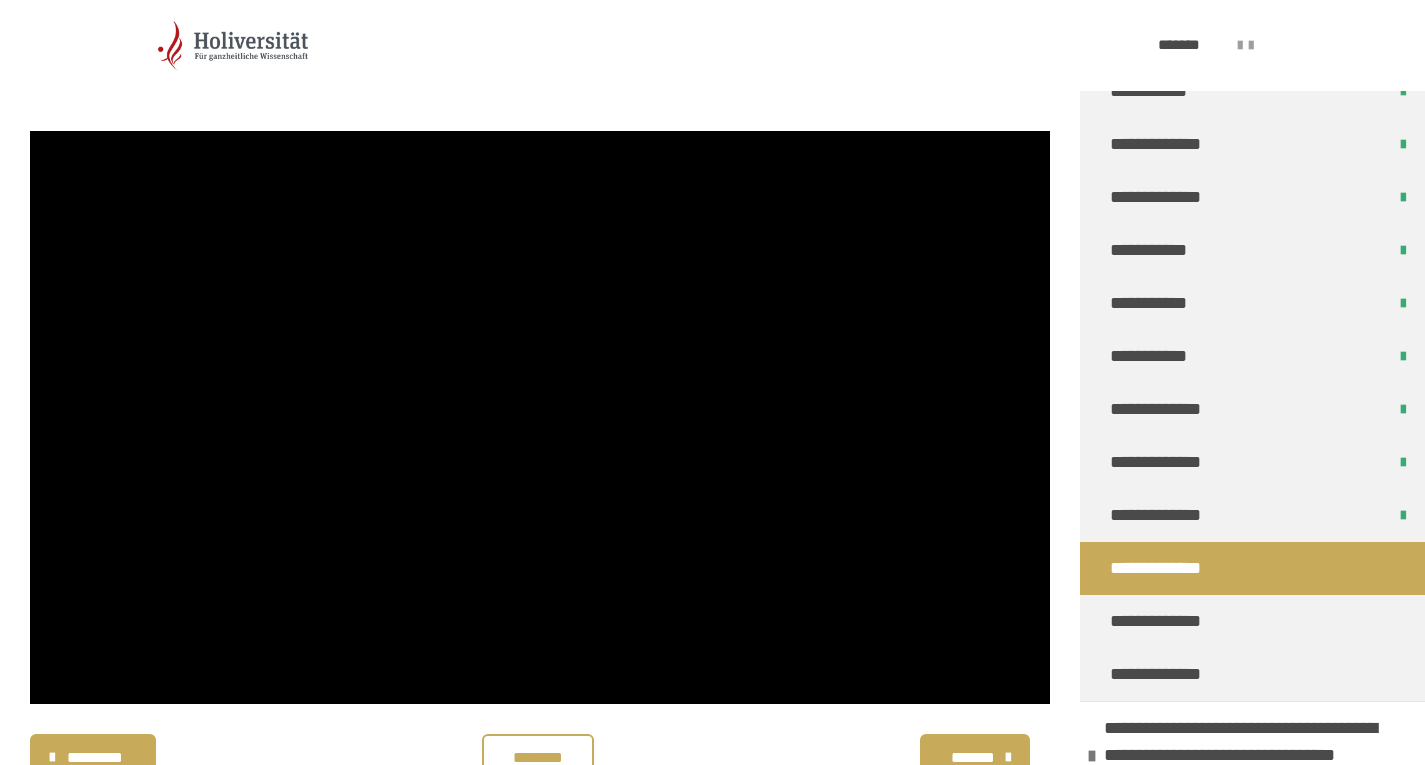 click on "********" at bounding box center (538, 758) 